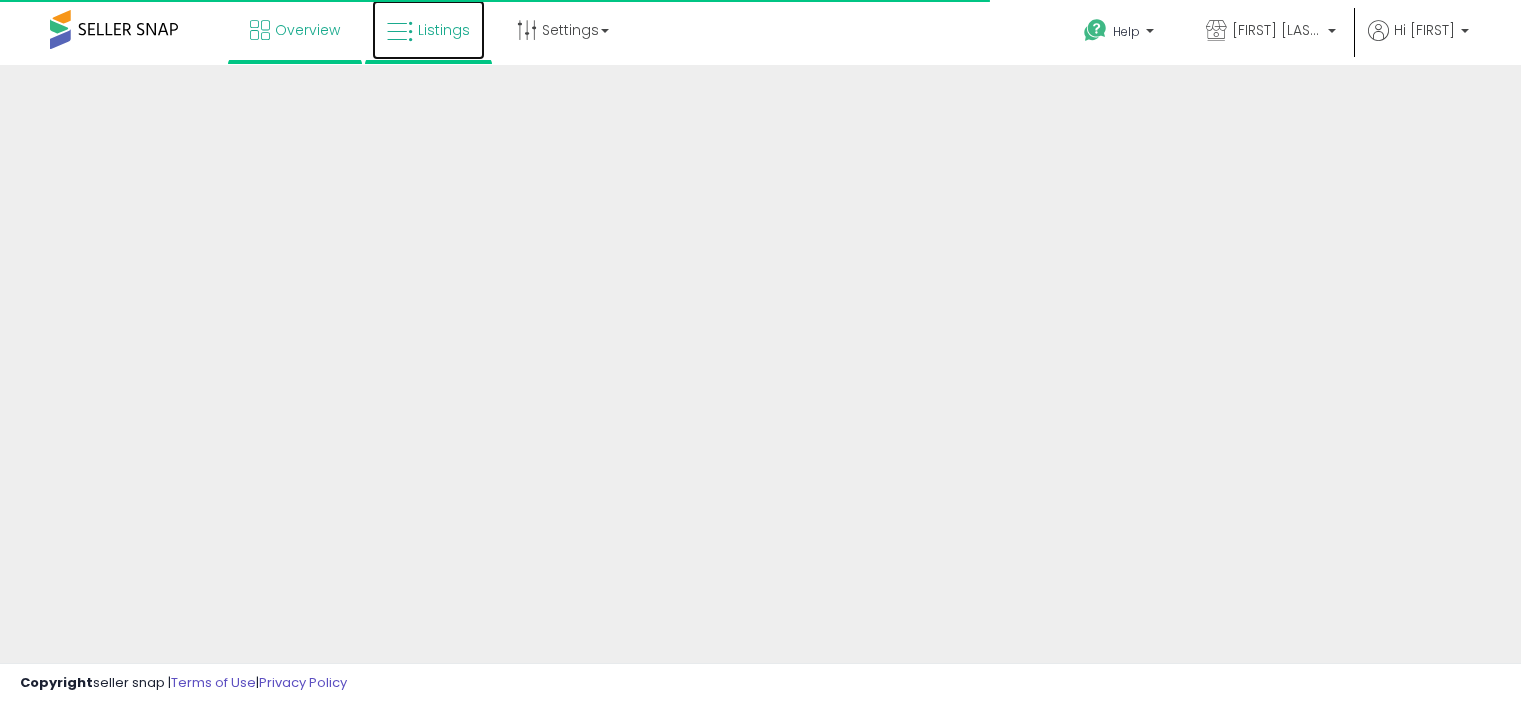 click on "Listings" at bounding box center (444, 30) 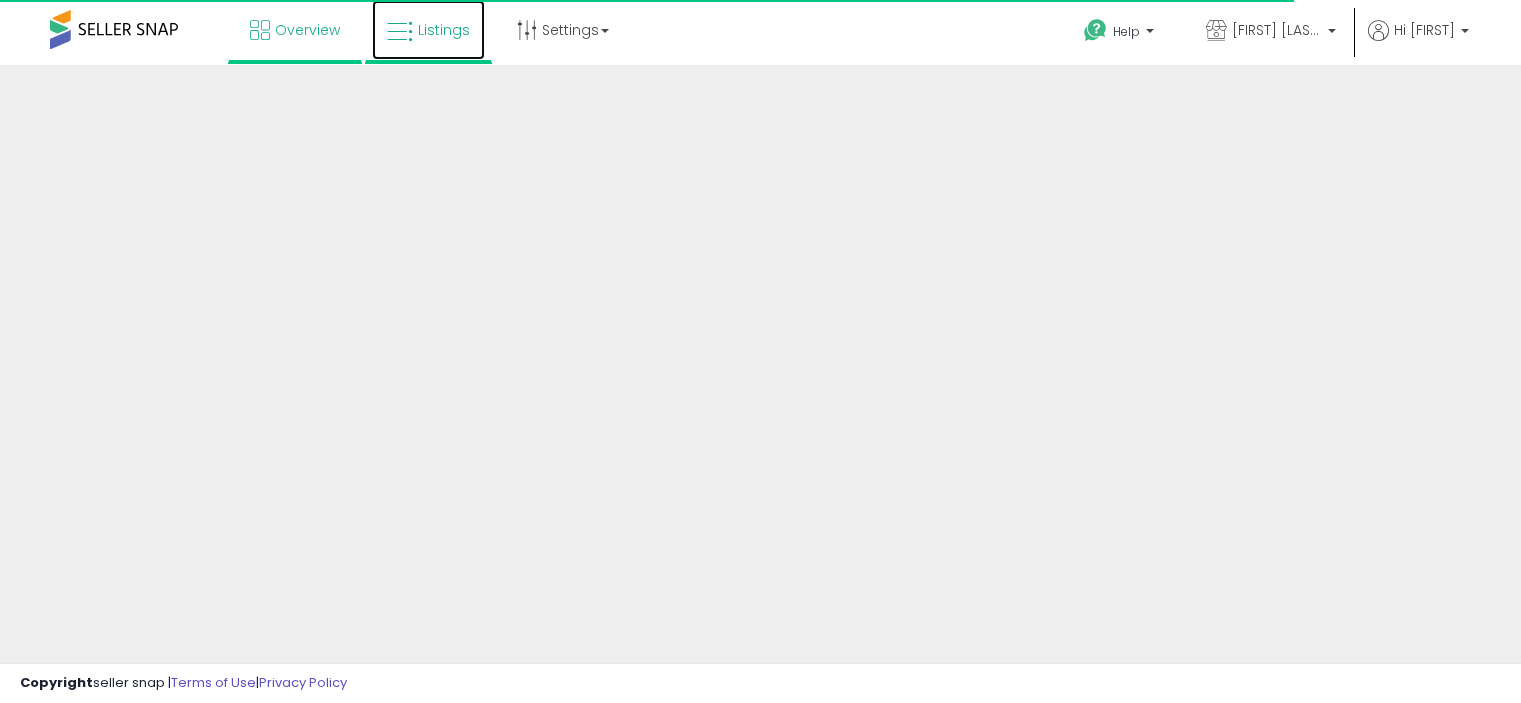scroll, scrollTop: 0, scrollLeft: 0, axis: both 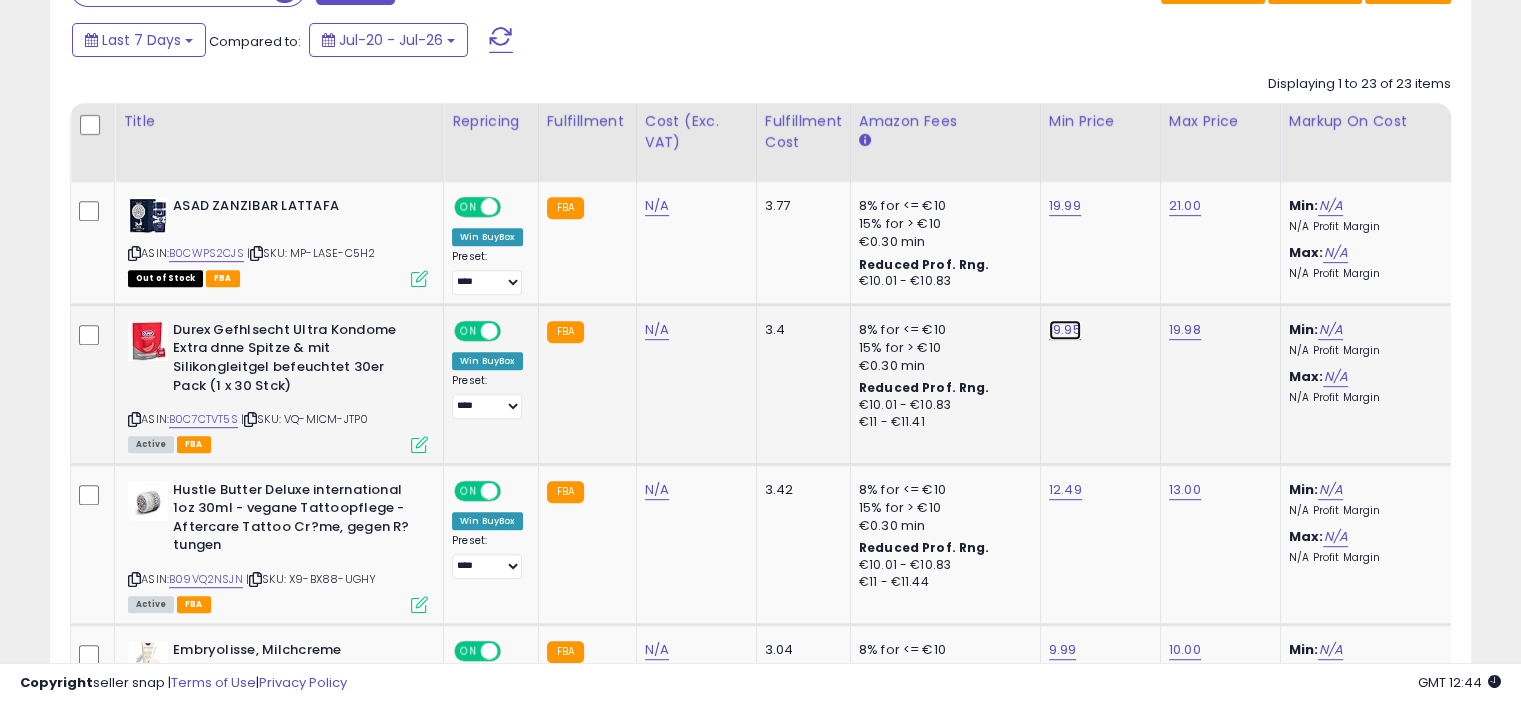 click on "19.95" at bounding box center [1065, 206] 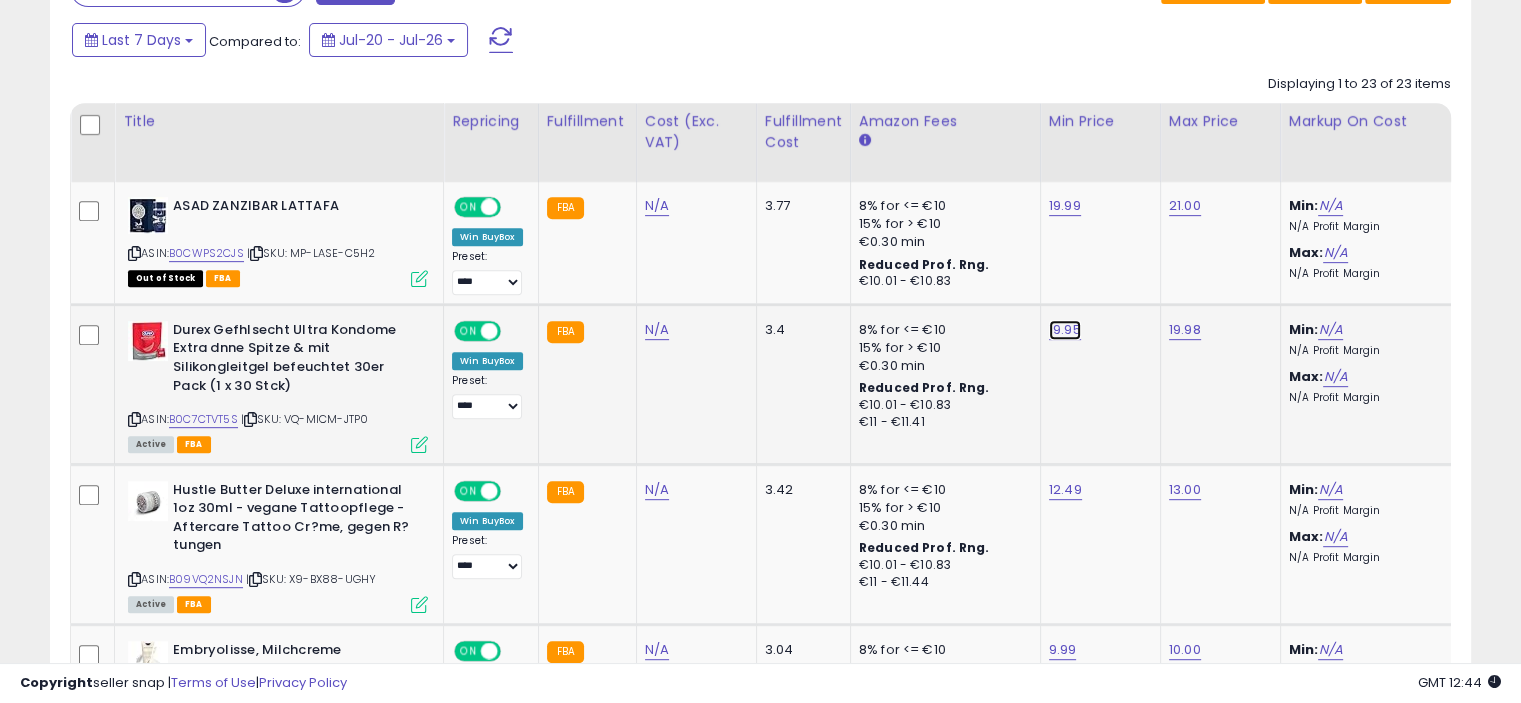 click on "19.95" at bounding box center (1065, 206) 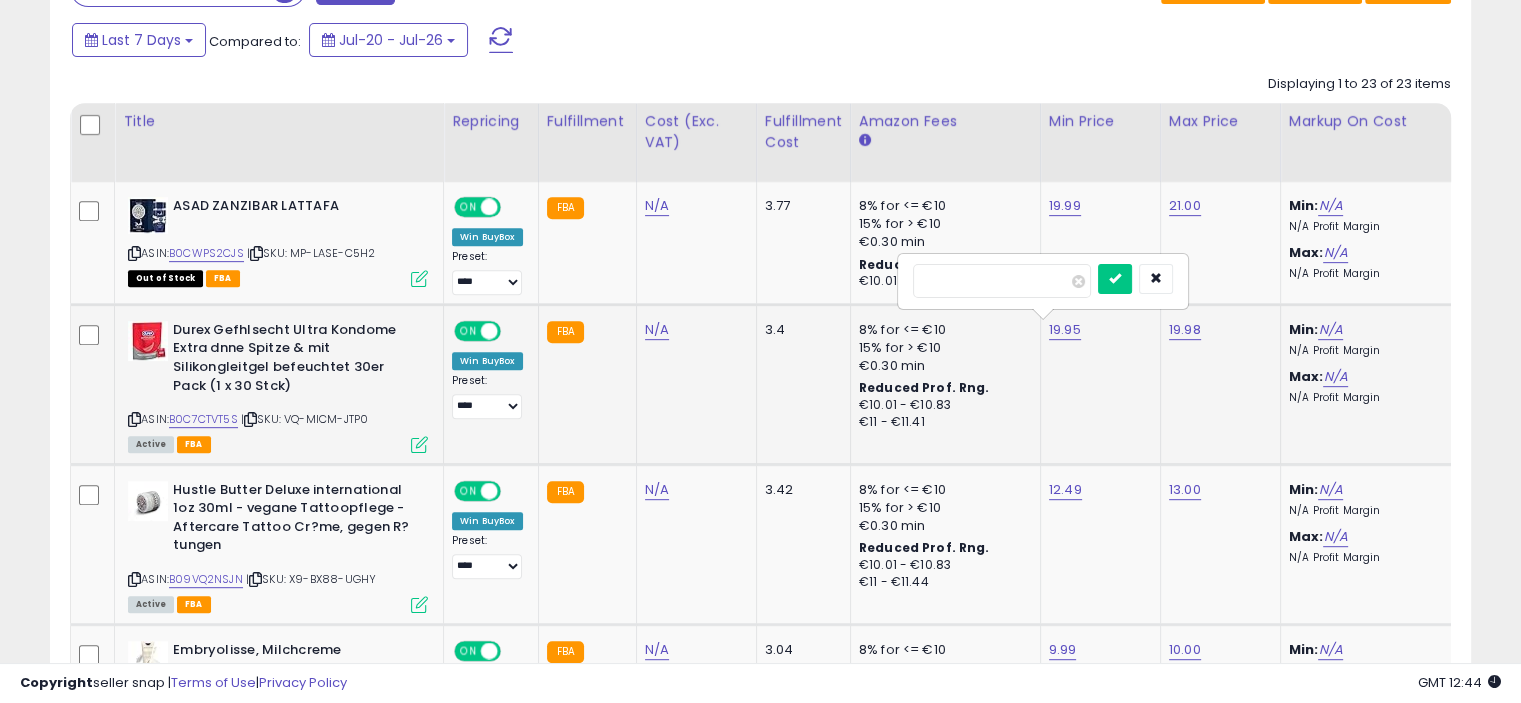 type on "*****" 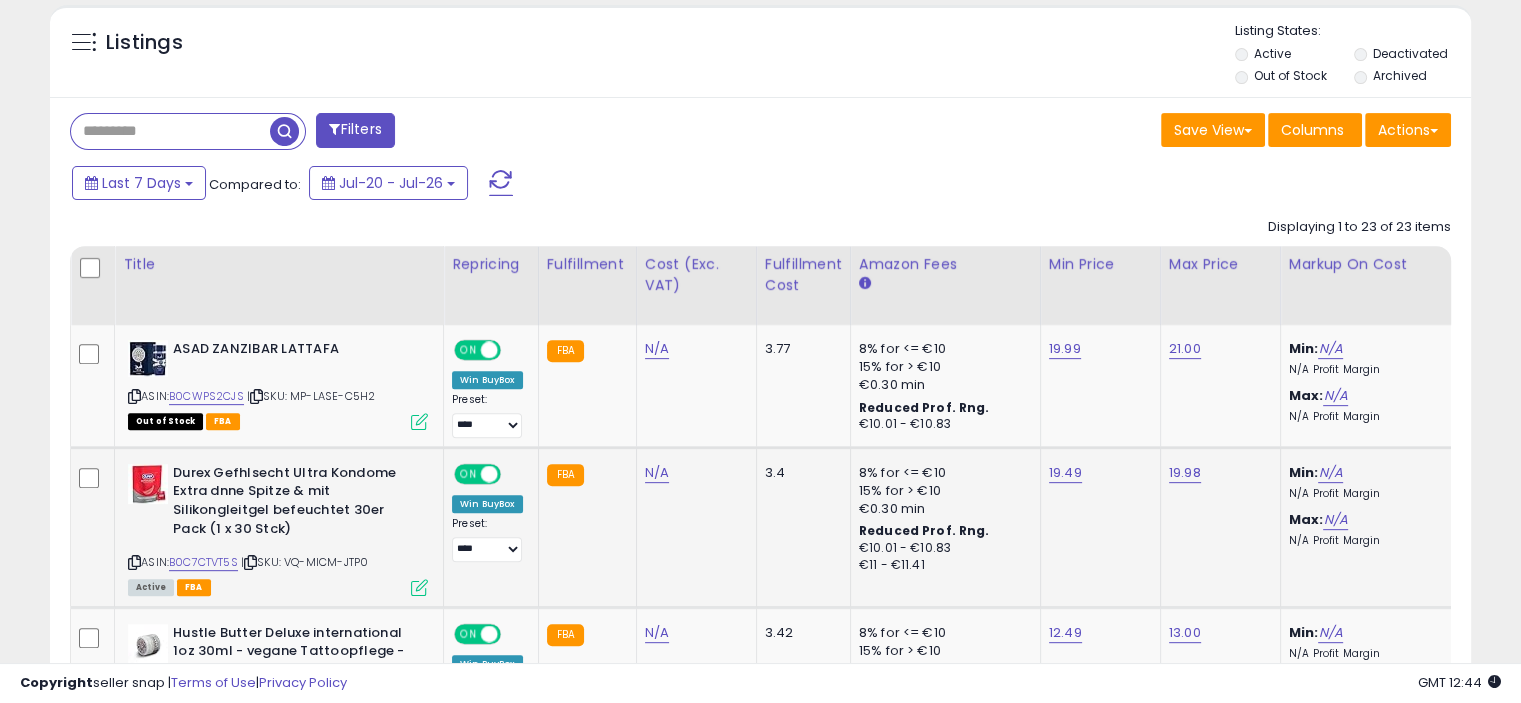 scroll, scrollTop: 0, scrollLeft: 0, axis: both 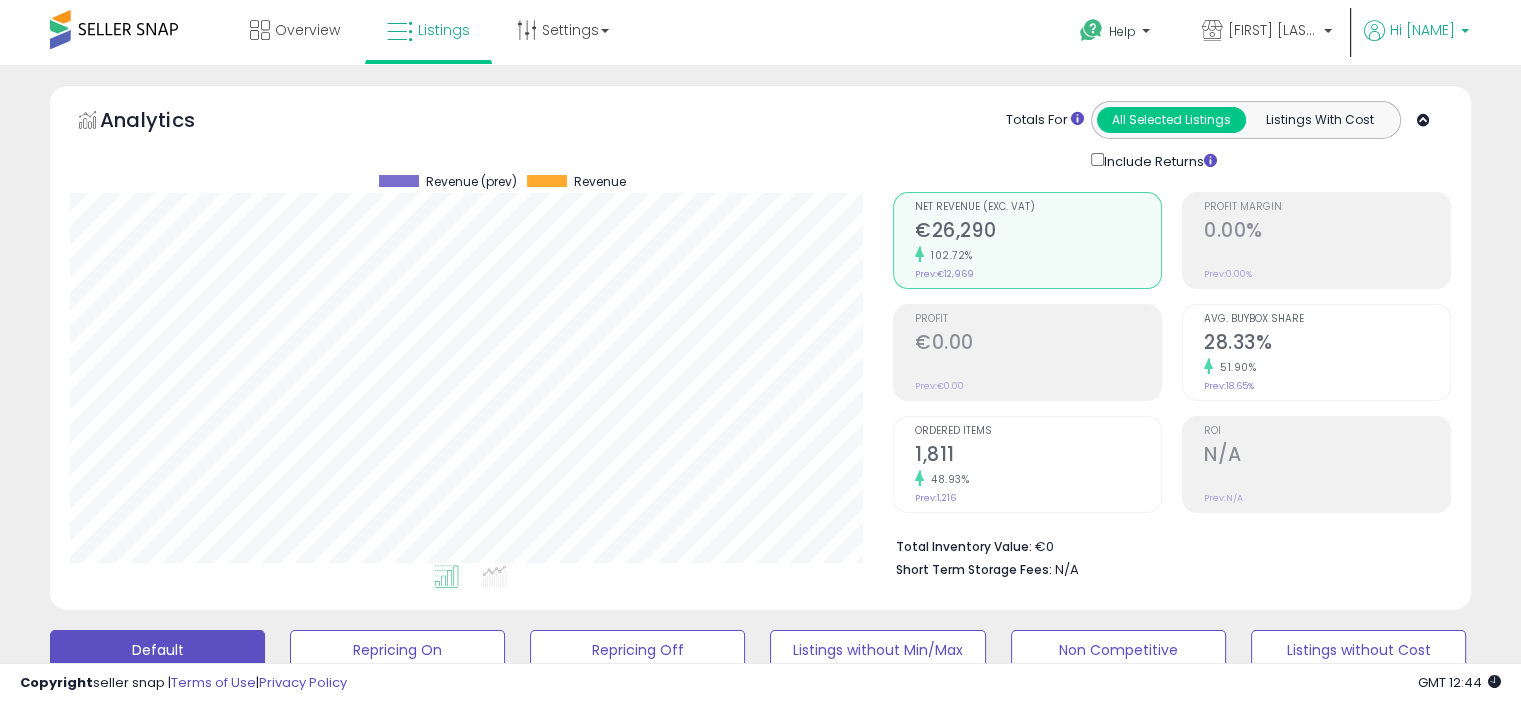 click on "Hi [FIRST]" at bounding box center [1416, 32] 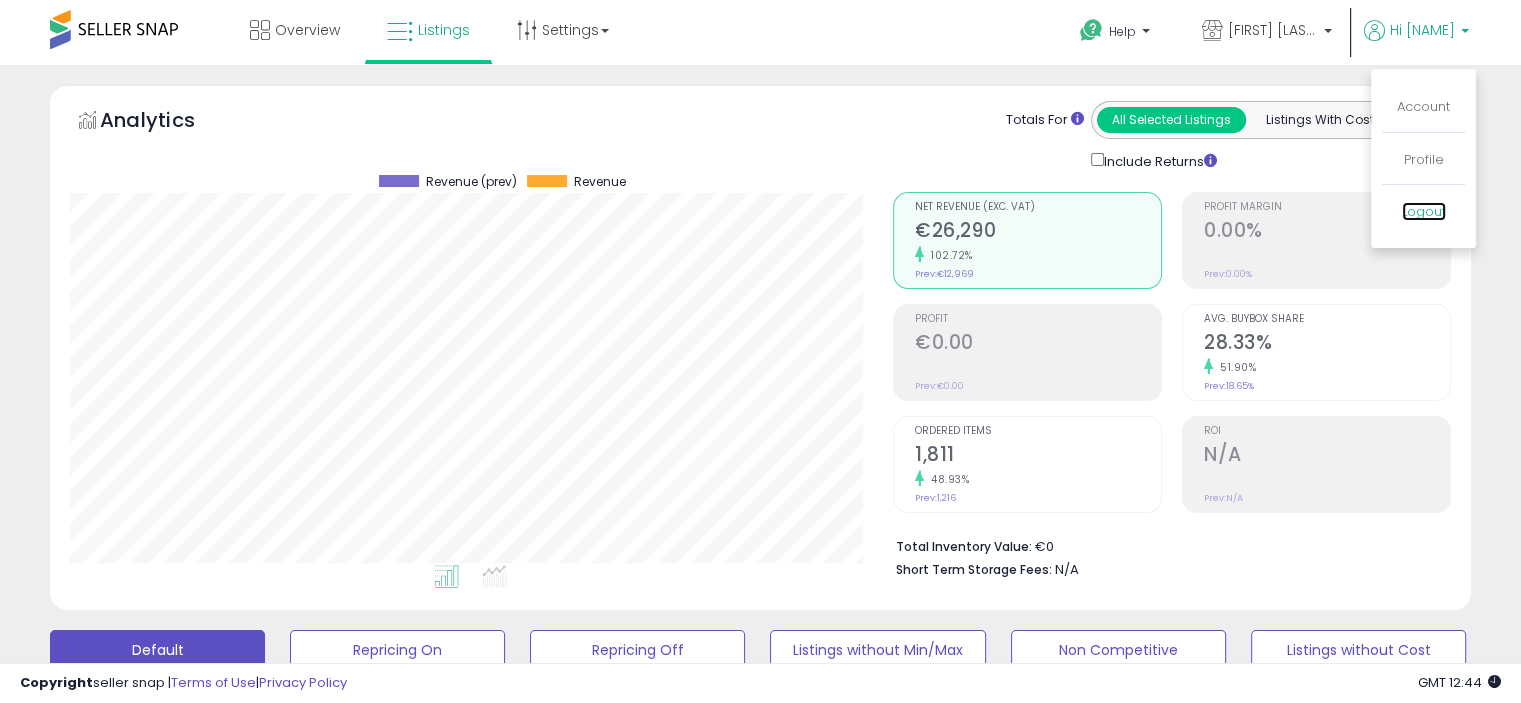 click on "Logout" at bounding box center [1424, 211] 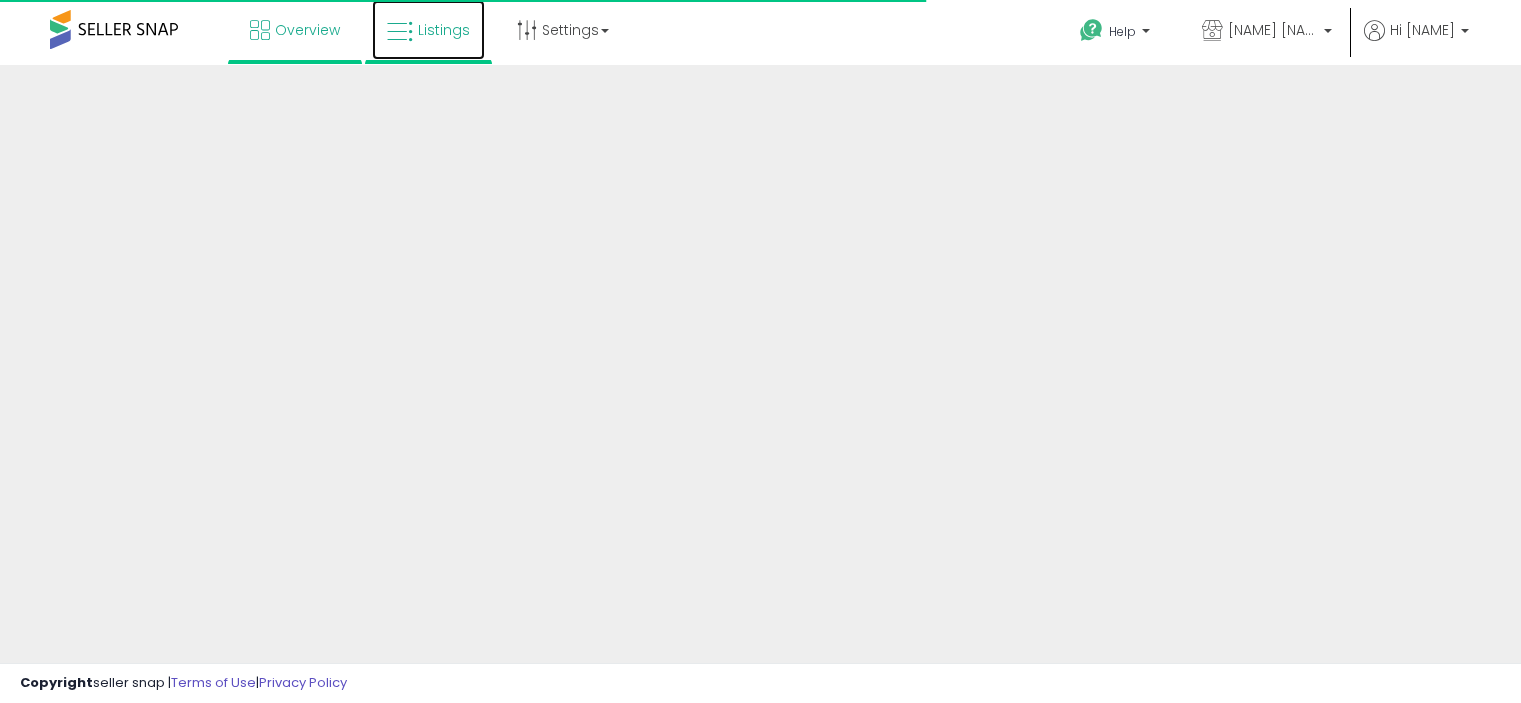 scroll, scrollTop: 0, scrollLeft: 0, axis: both 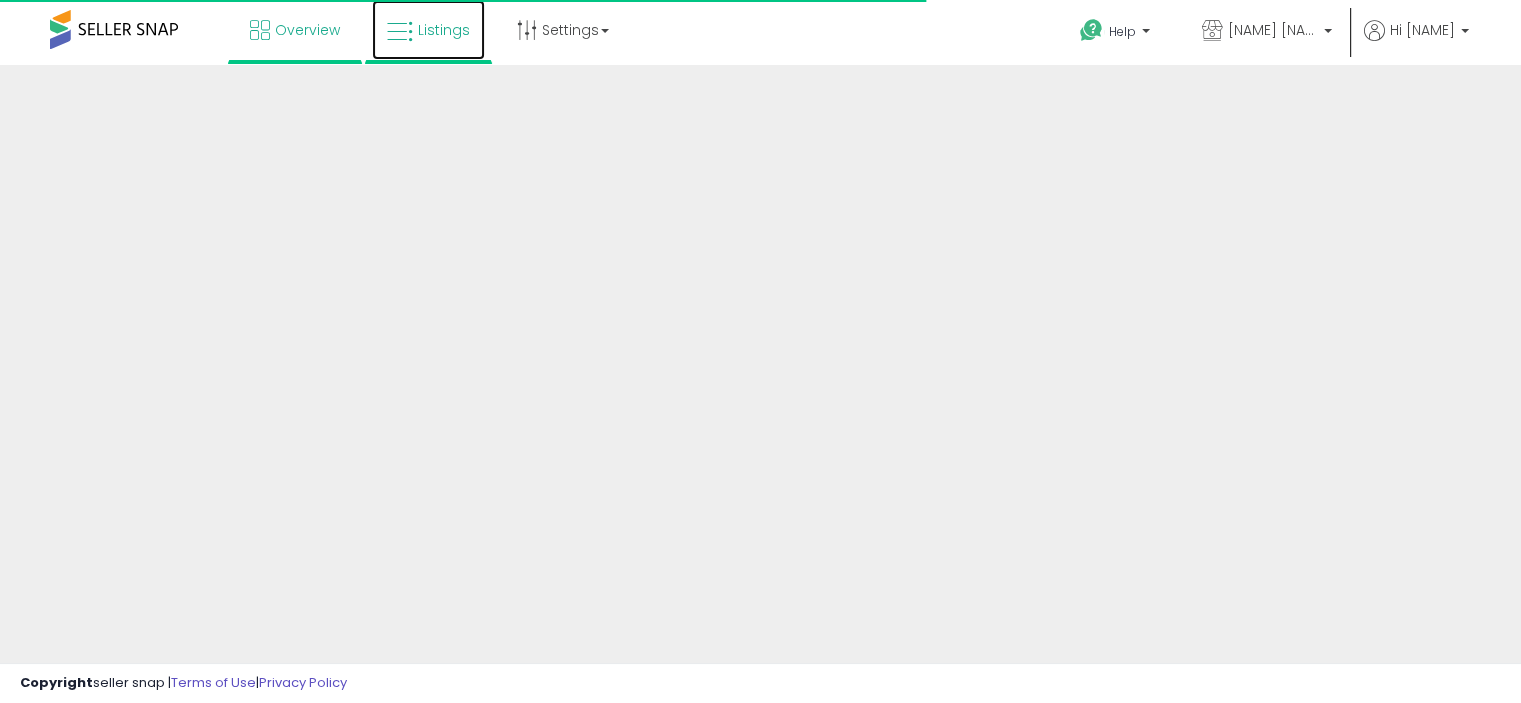 click on "Listings" at bounding box center (428, 30) 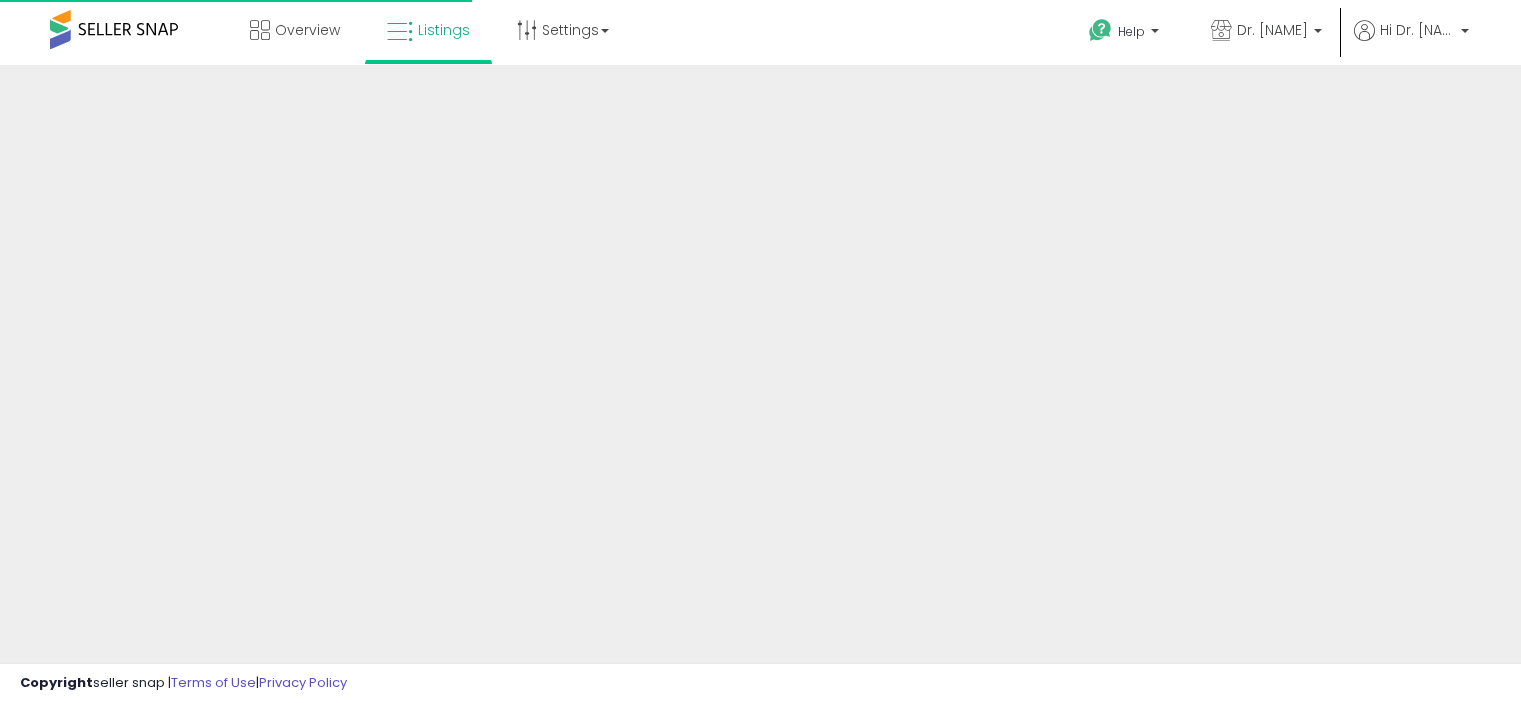scroll, scrollTop: 0, scrollLeft: 0, axis: both 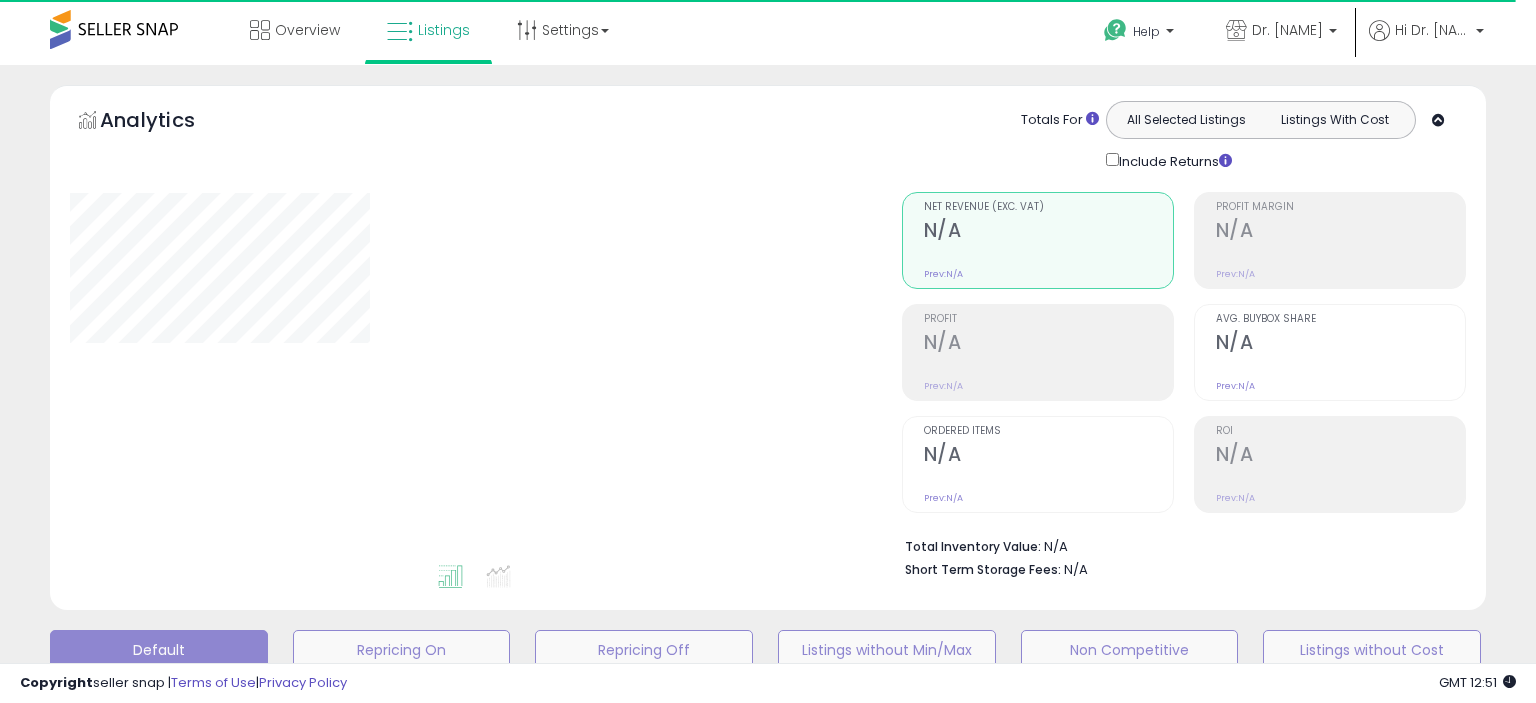 click on "Overview
Listings
Settings" at bounding box center [492, 42] 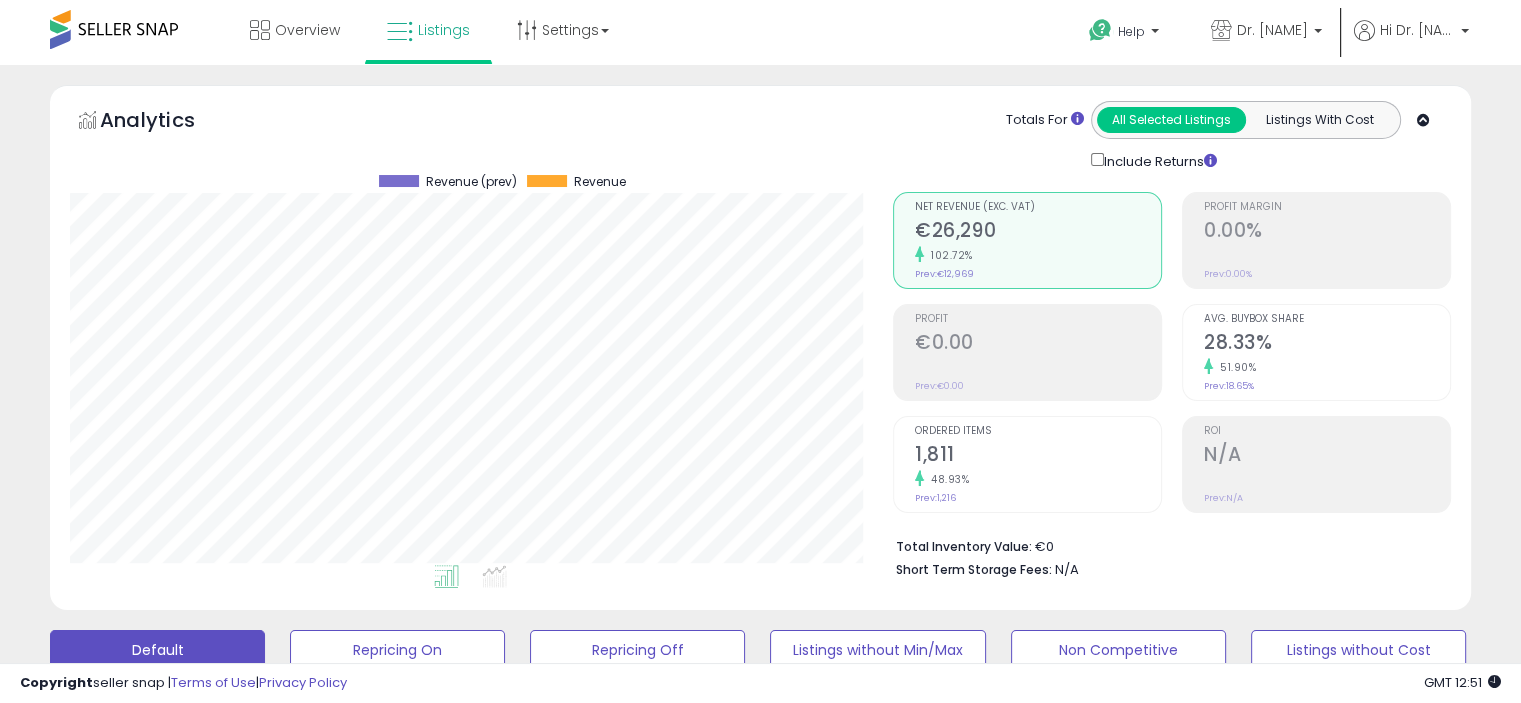 scroll, scrollTop: 40, scrollLeft: 0, axis: vertical 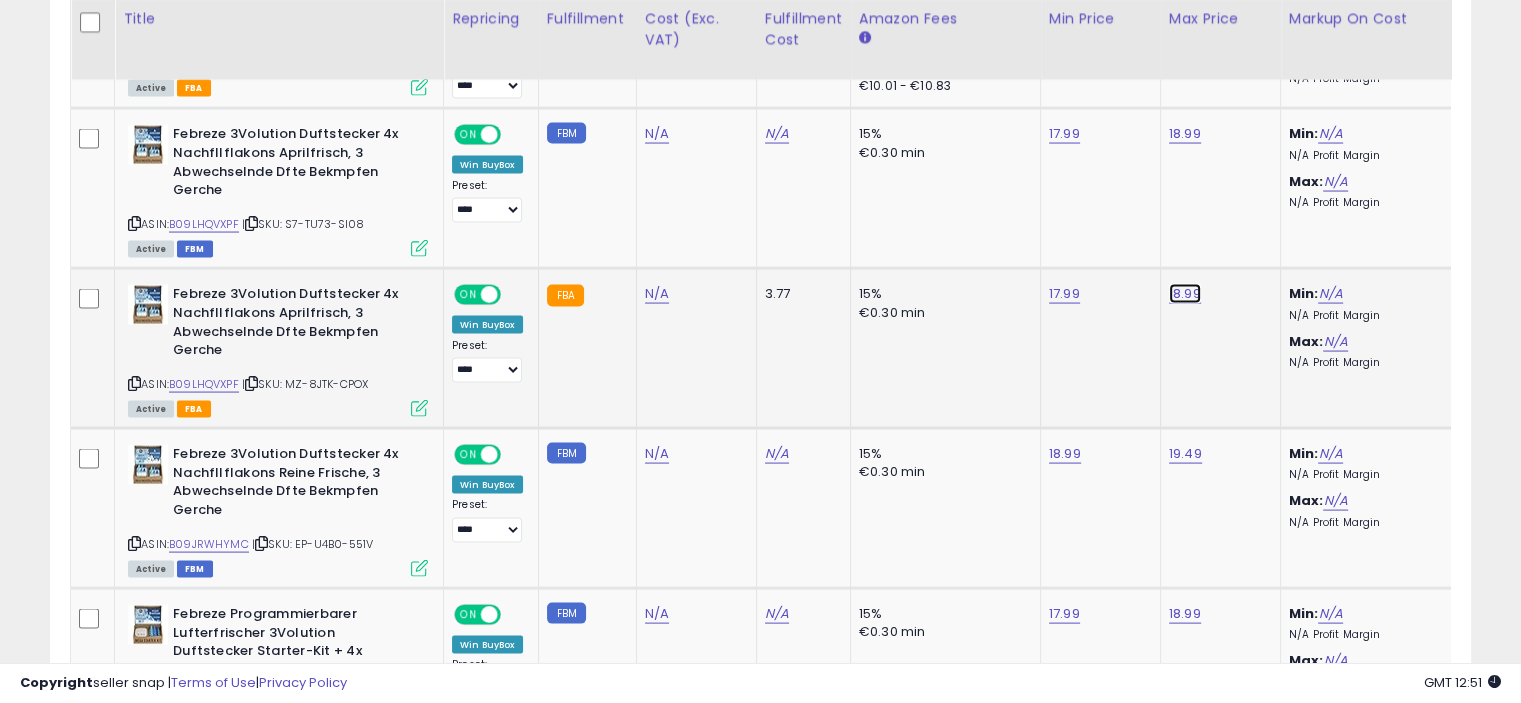 click on "18.99" at bounding box center [1185, -2836] 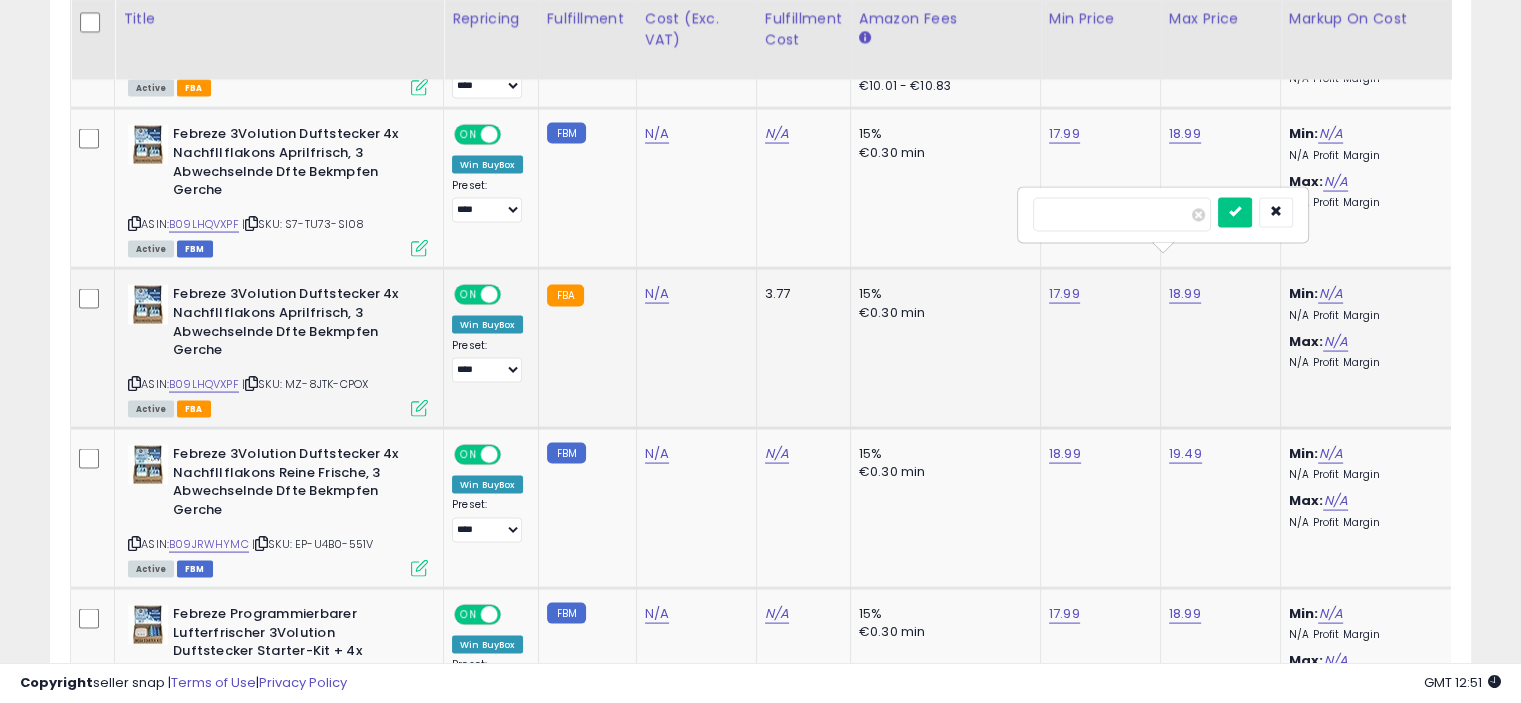 type on "**" 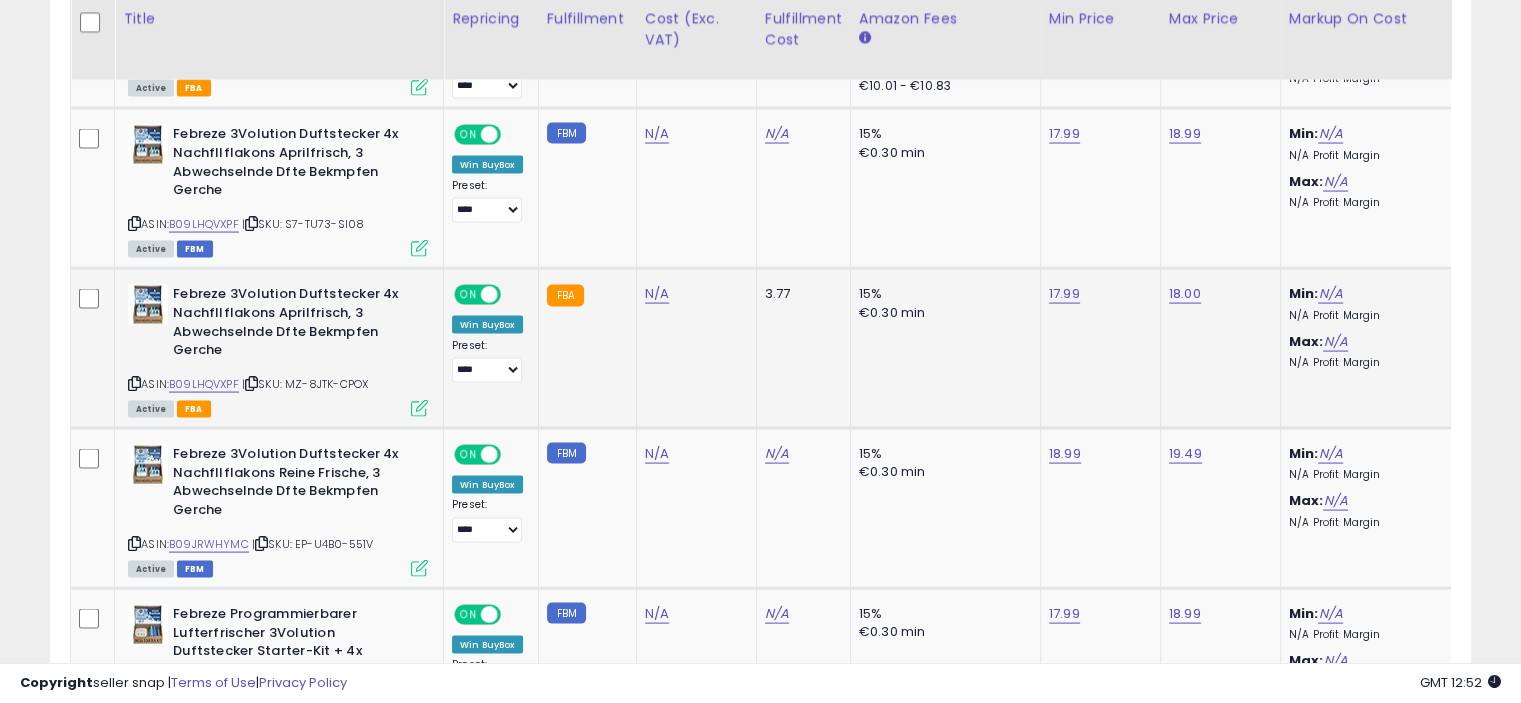 scroll, scrollTop: 3870, scrollLeft: 0, axis: vertical 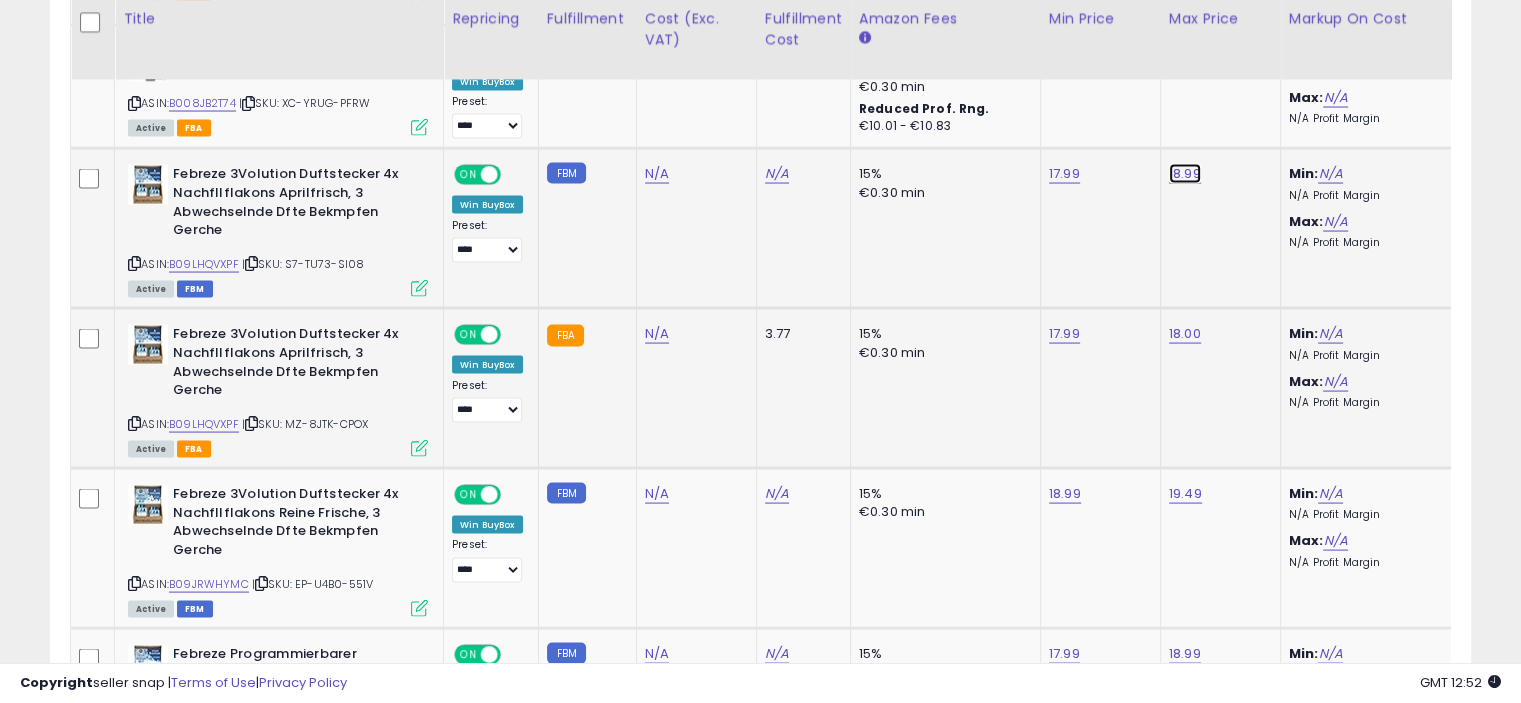 click on "18.99" at bounding box center [1185, -2796] 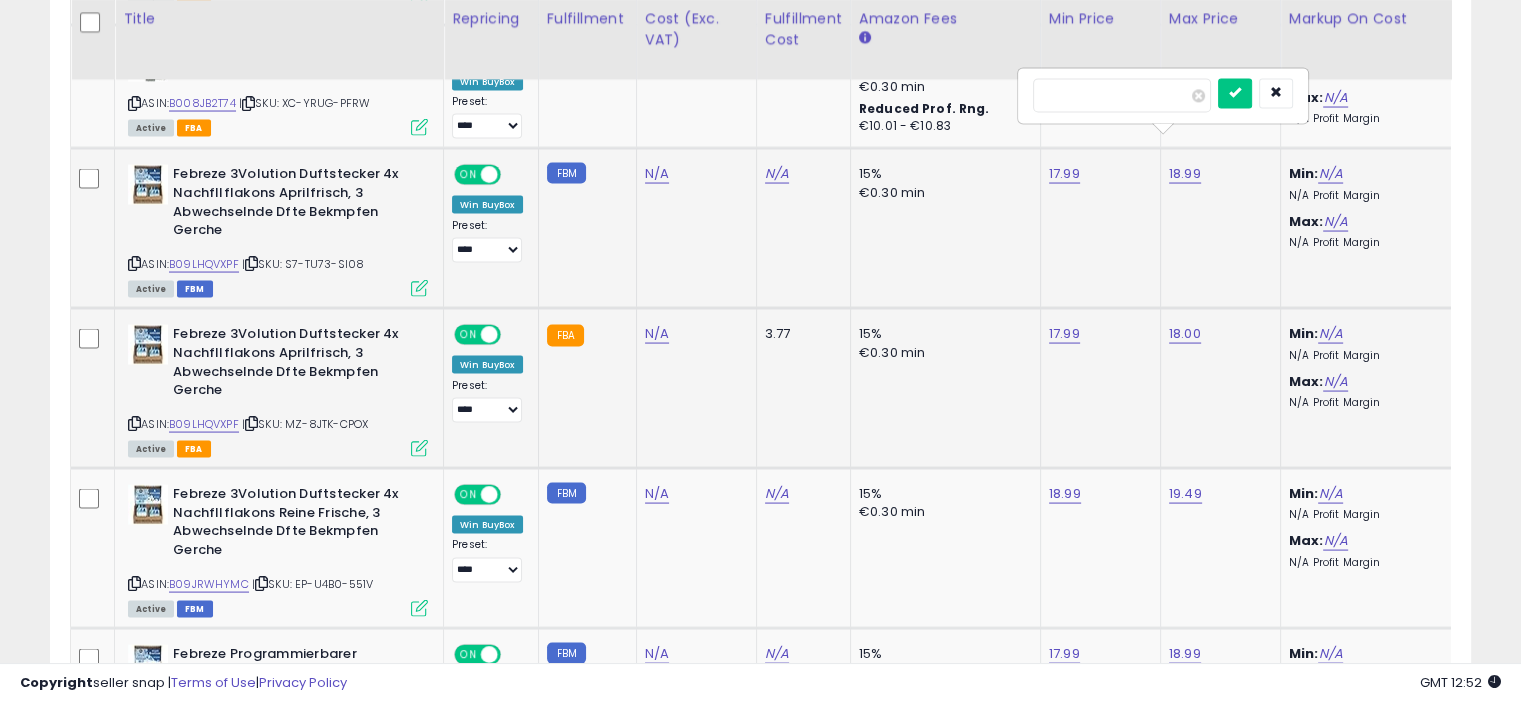 type on "**" 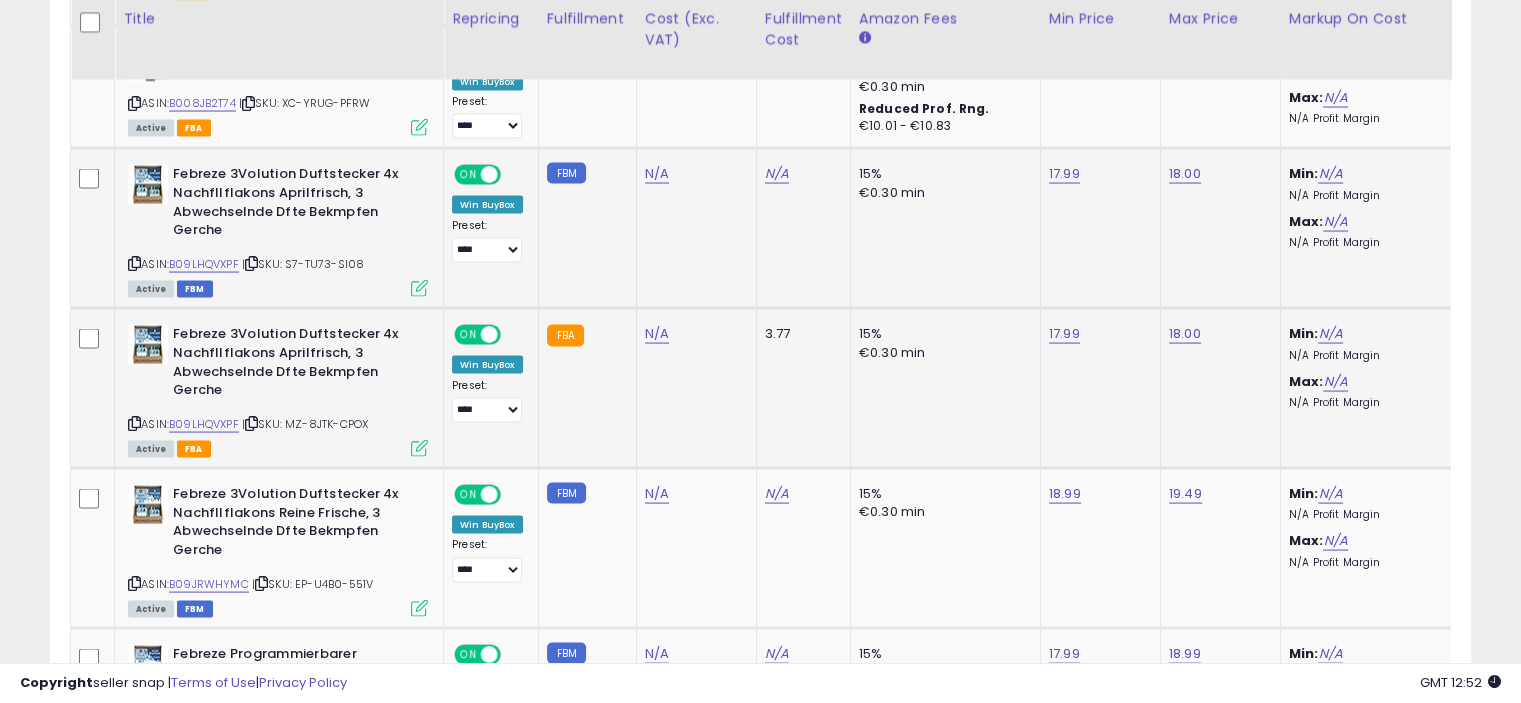 click on "Febreze 3Volution Duftstecker 4x Nachfllflakons Aprilfrisch, 3 Abwechselnde Dfte Bekmpfen Gerche" at bounding box center (294, 204) 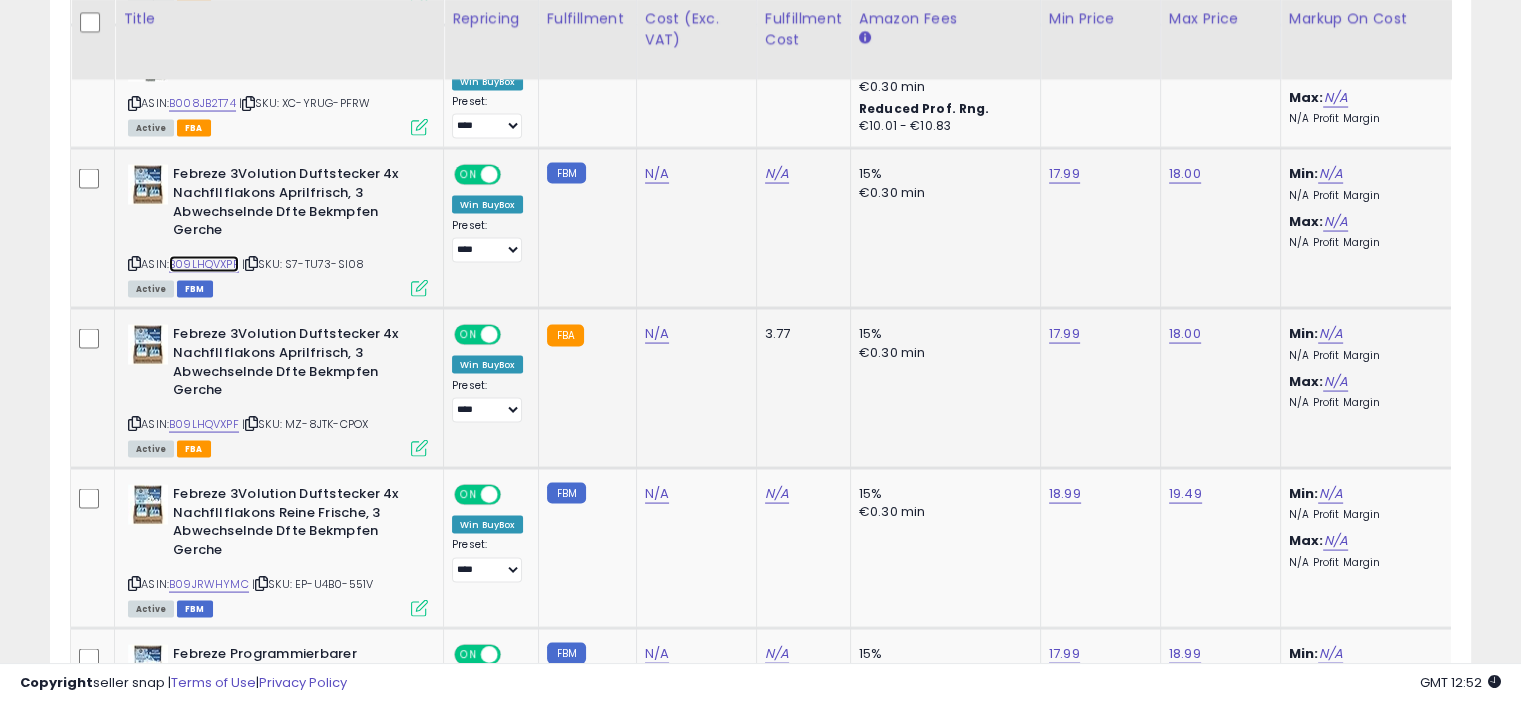 click on "B09LHQVXPF" at bounding box center (204, 264) 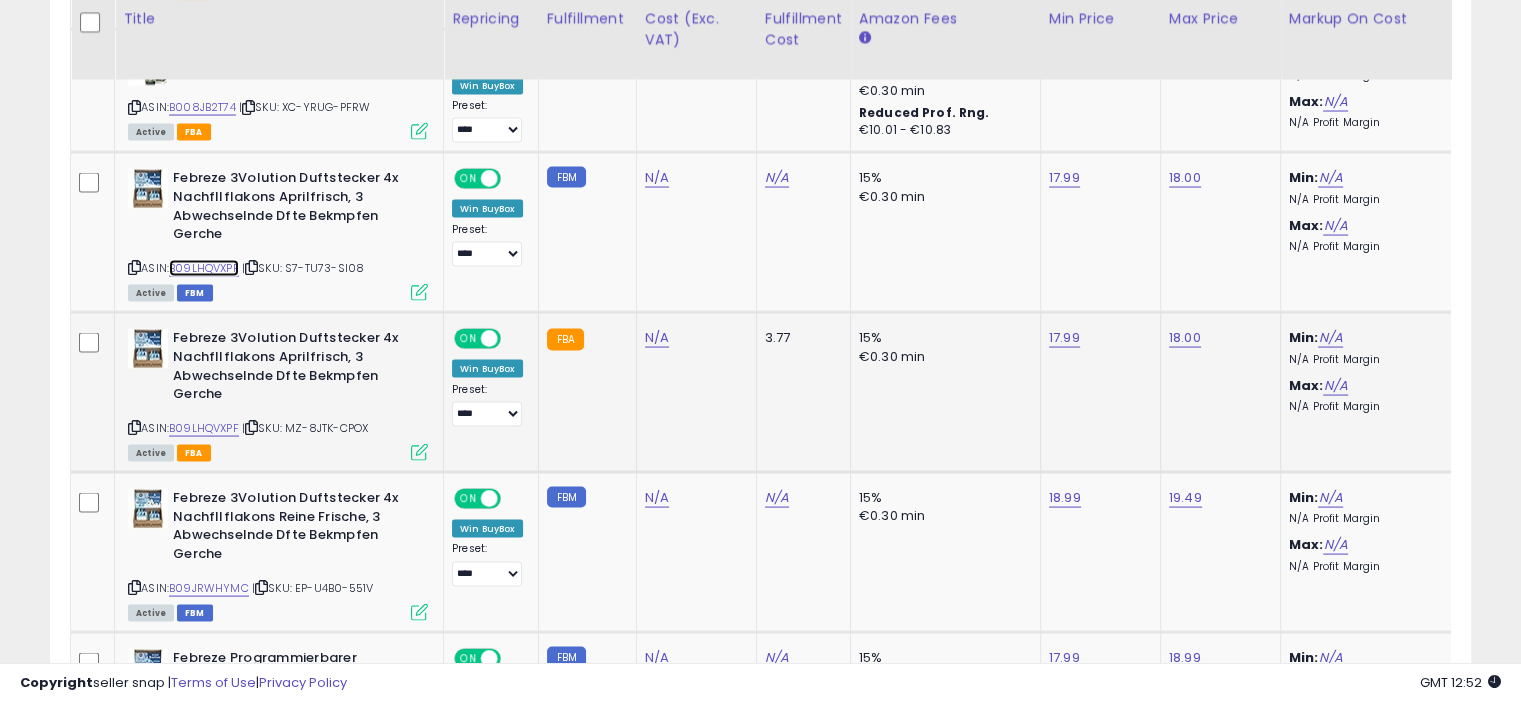 scroll, scrollTop: 3854, scrollLeft: 0, axis: vertical 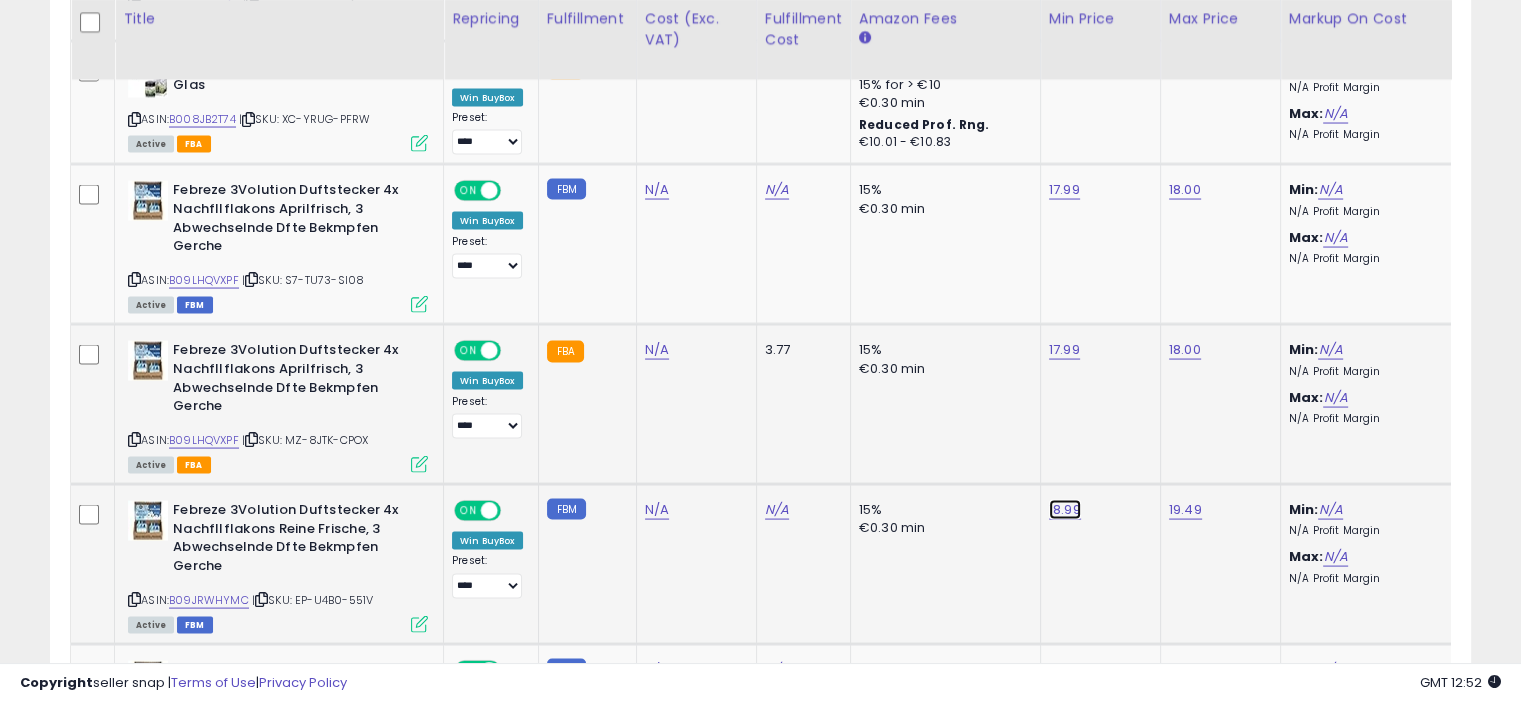click on "18.99" at bounding box center (1065, -2780) 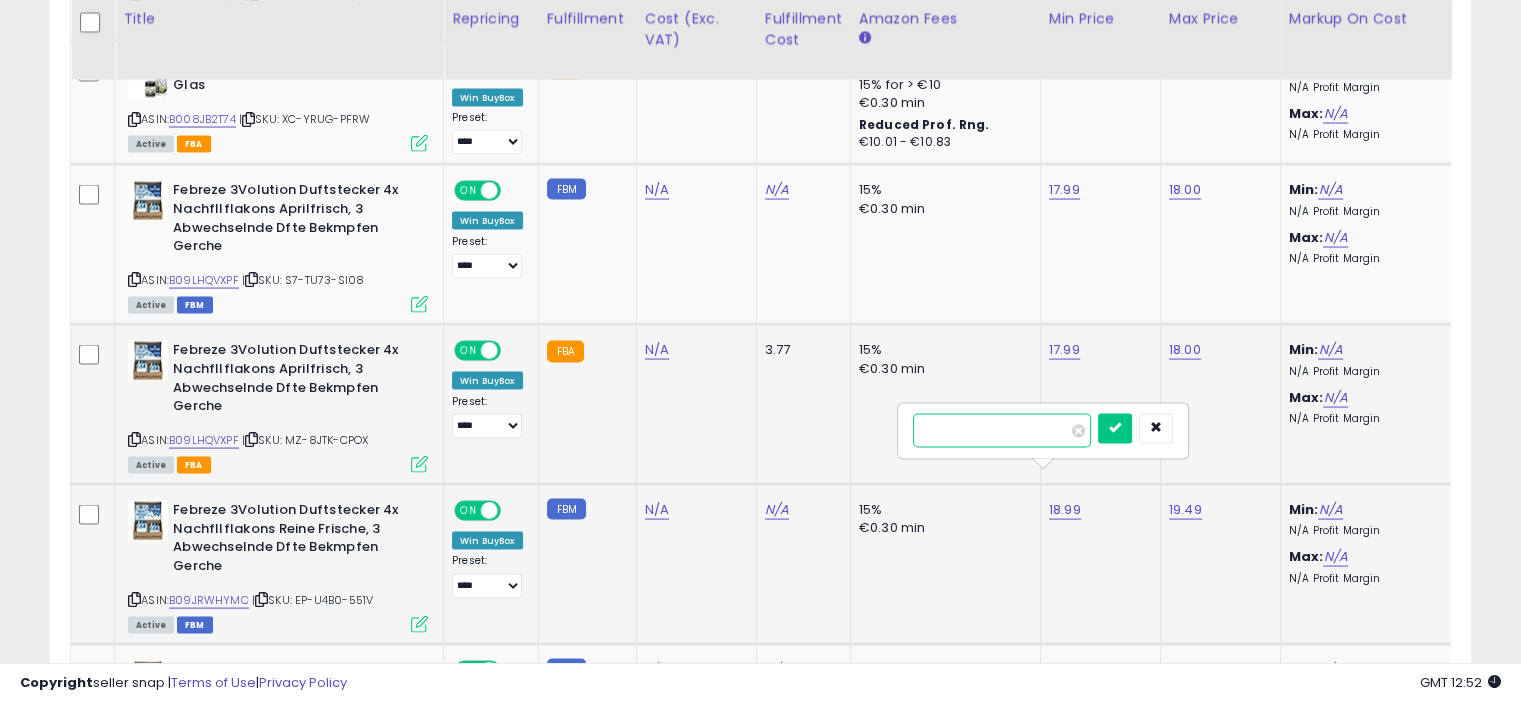 type on "*****" 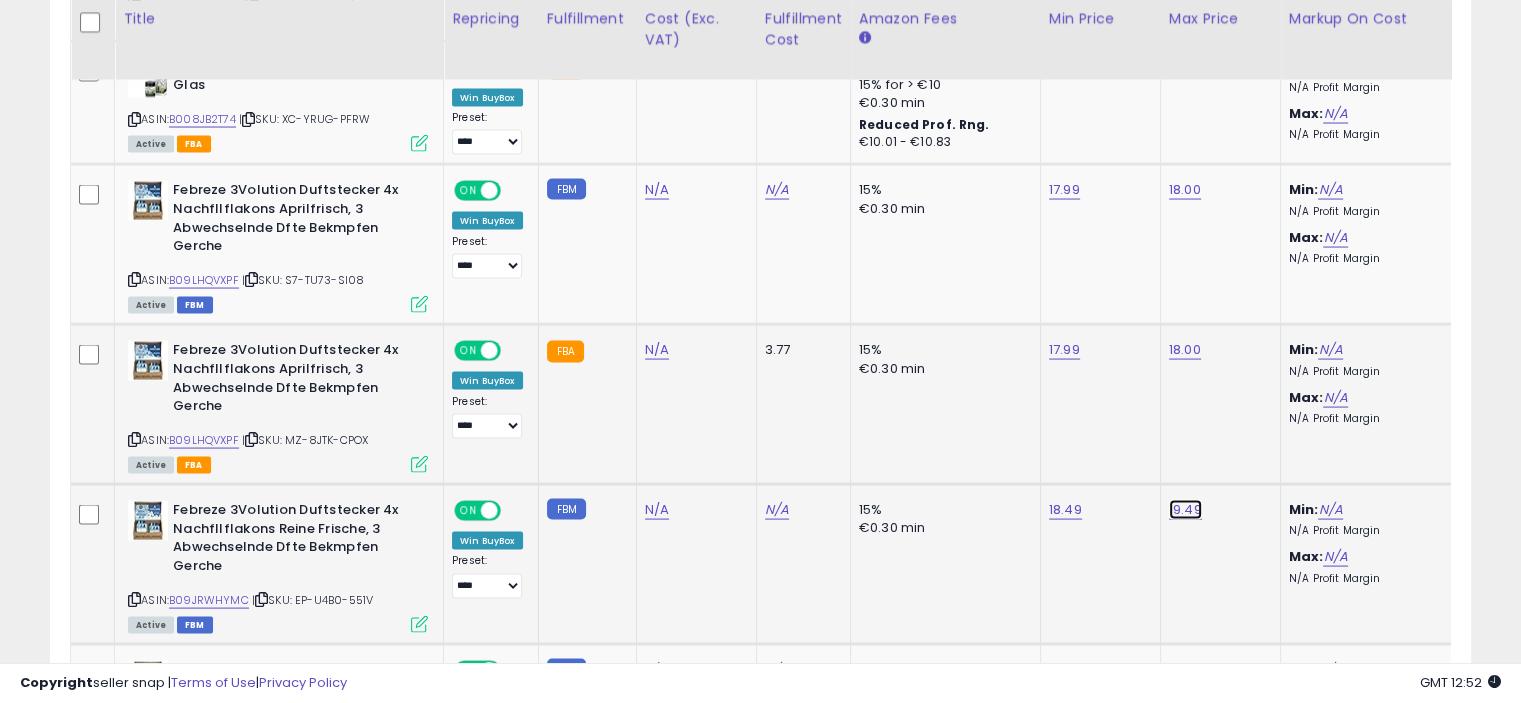 click on "19.49" at bounding box center [1185, -2780] 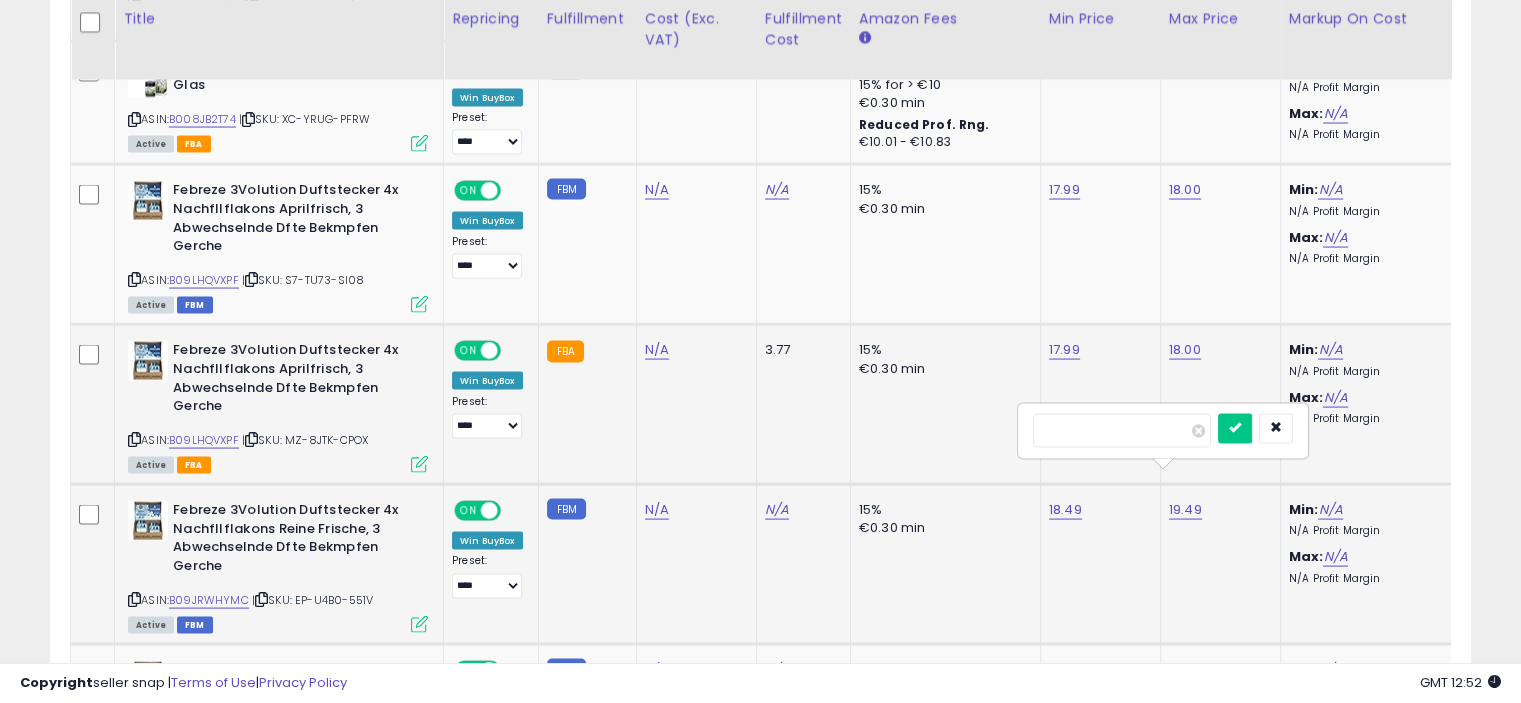 type on "*****" 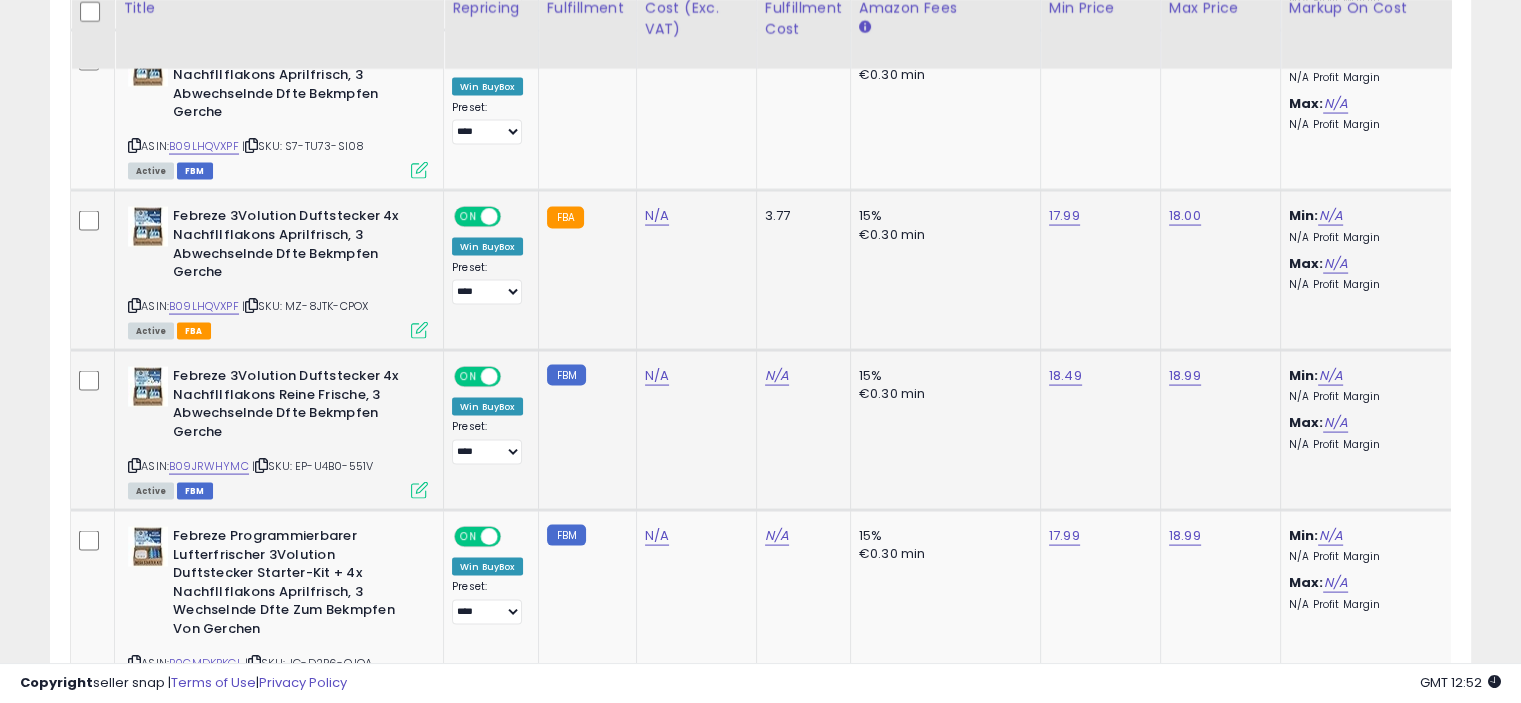 scroll, scrollTop: 3971, scrollLeft: 0, axis: vertical 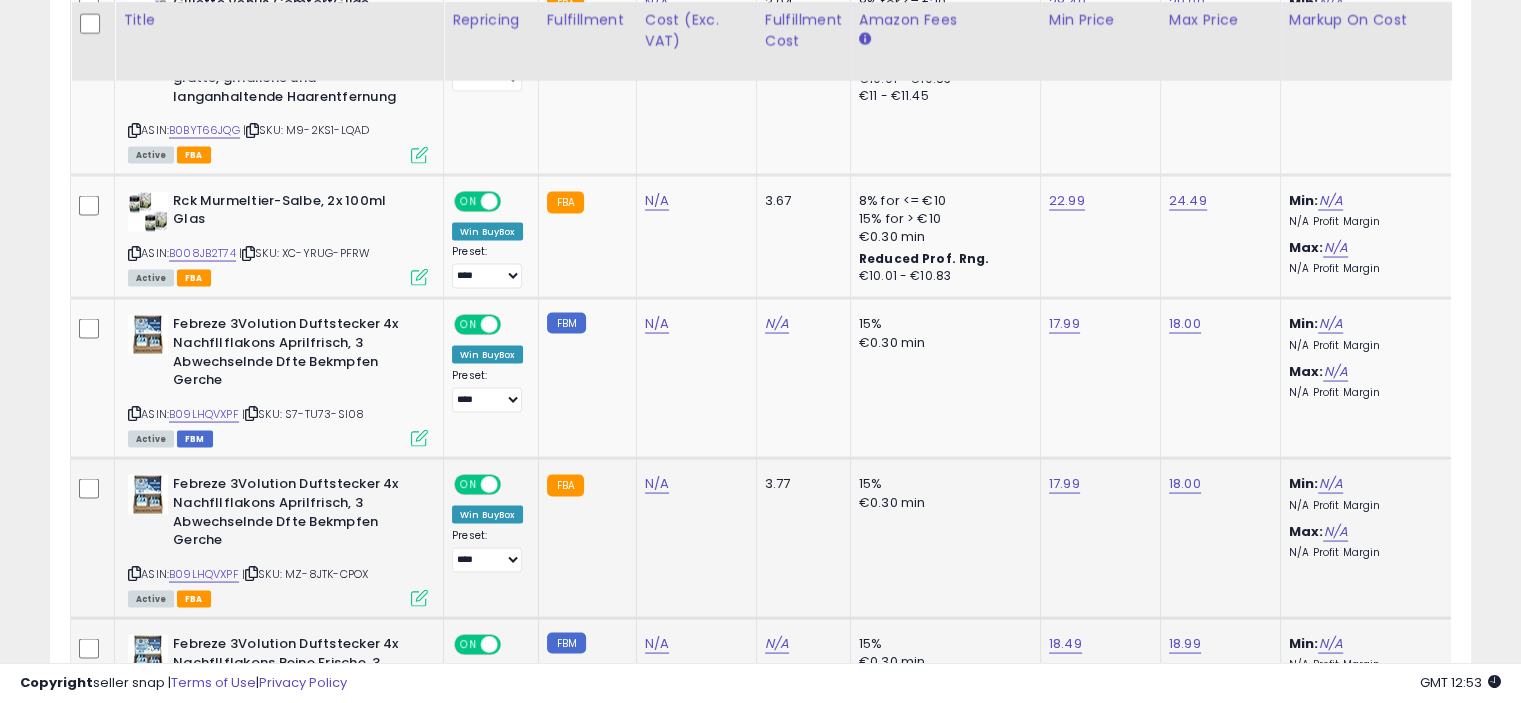 click on "**********" at bounding box center [760, -1278] 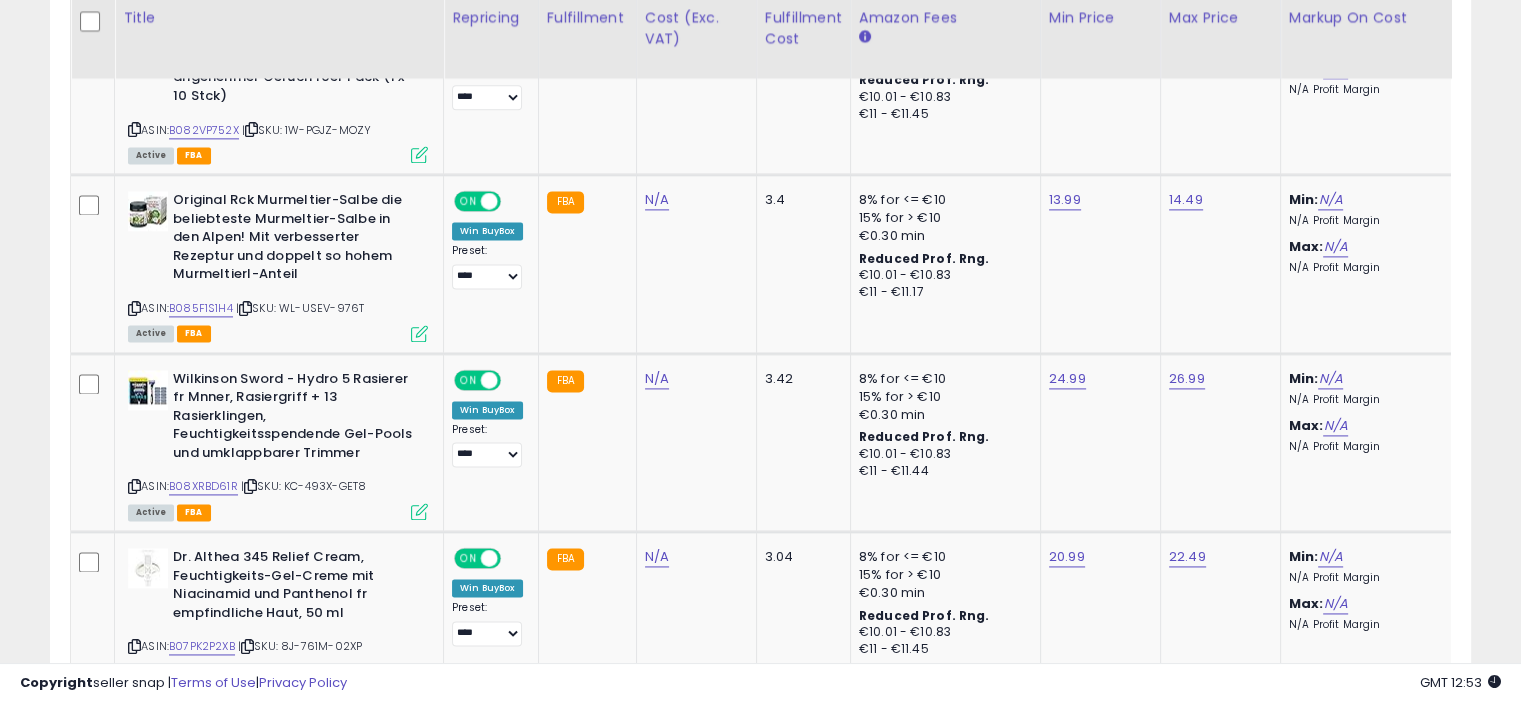 scroll, scrollTop: 2721, scrollLeft: 0, axis: vertical 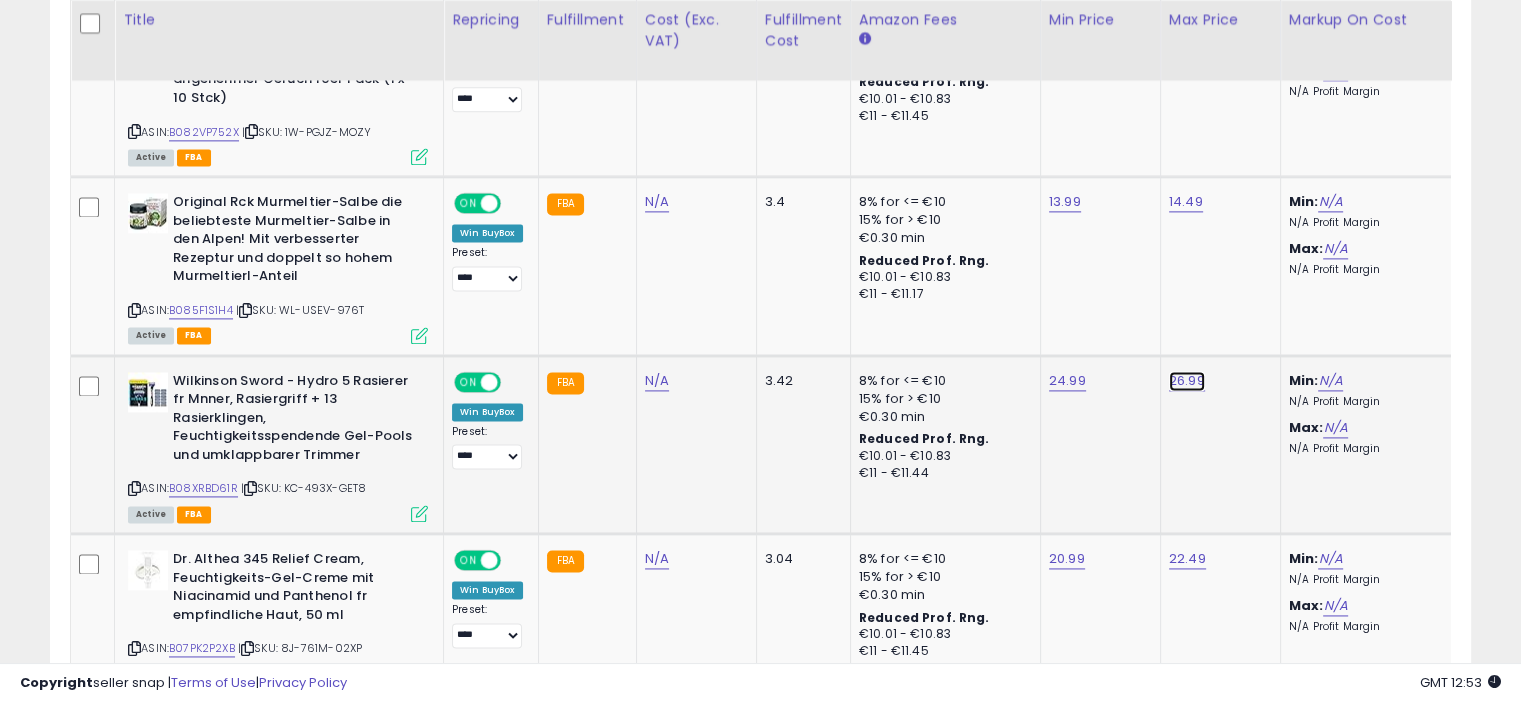 click on "26.99" at bounding box center [1185, -1647] 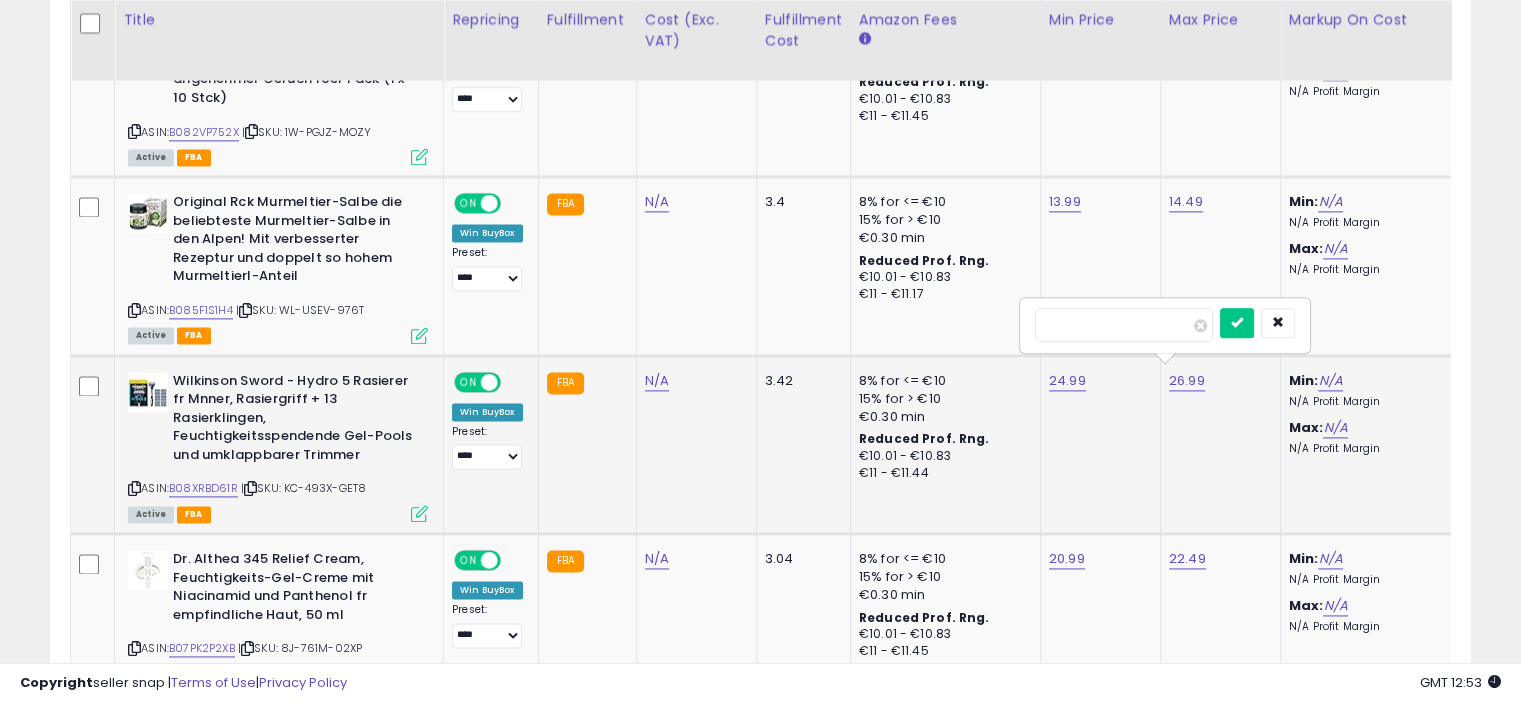 type on "**" 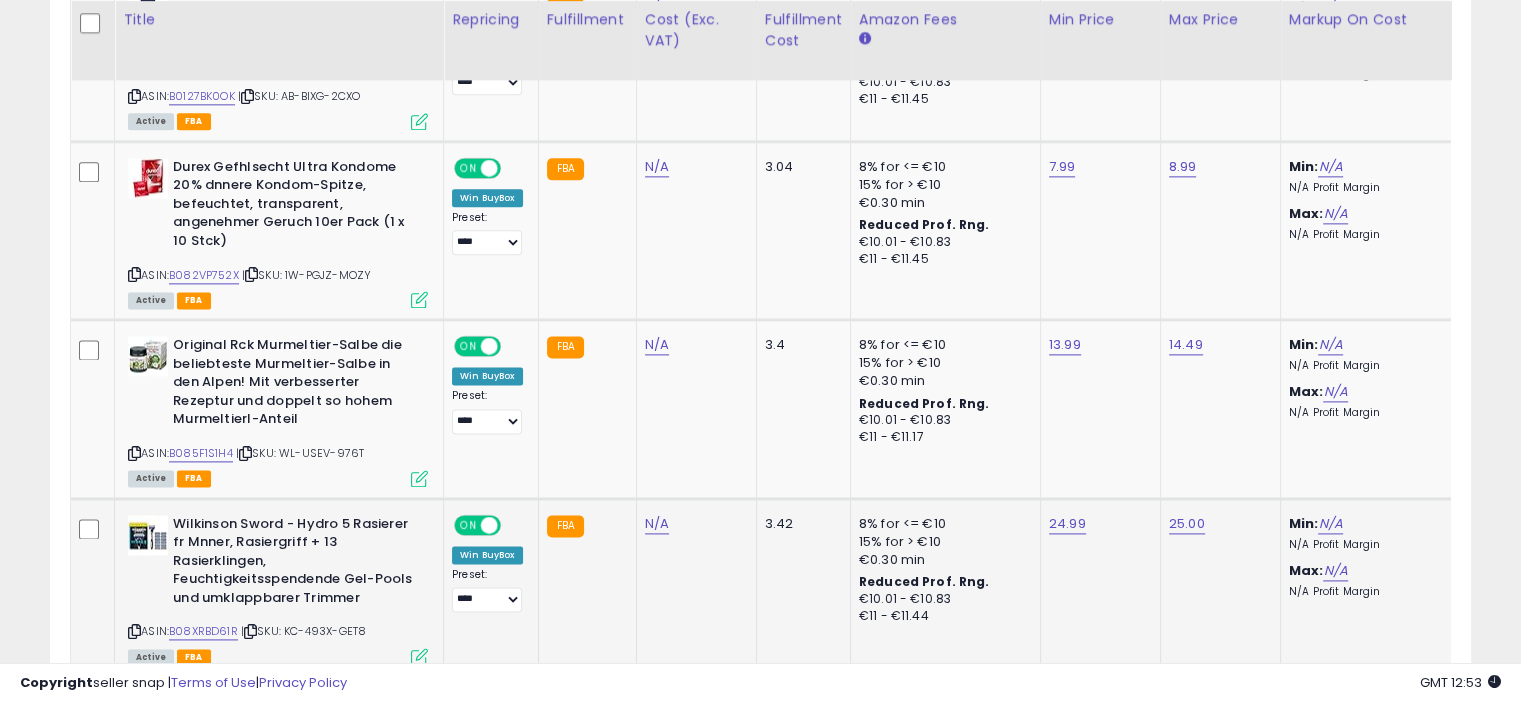 scroll, scrollTop: 0, scrollLeft: 0, axis: both 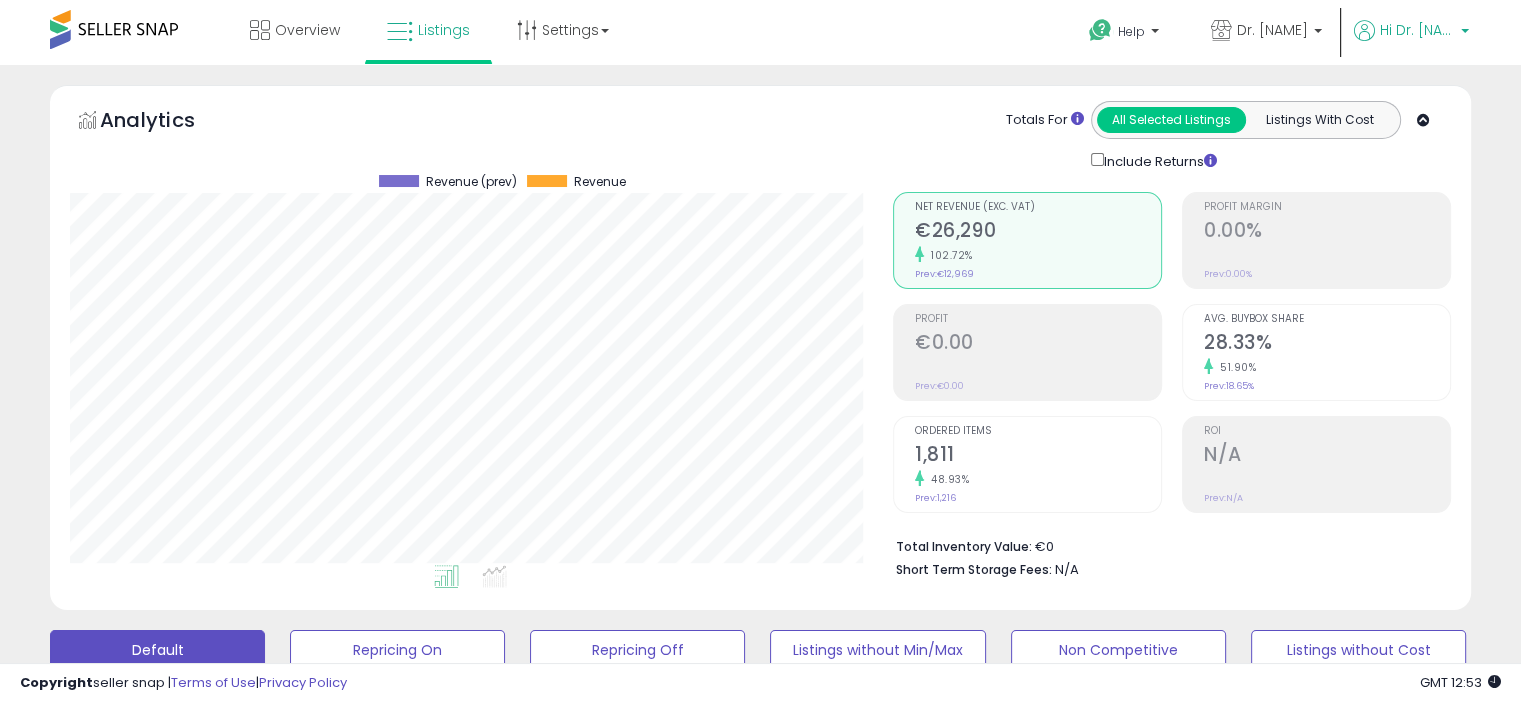 click on "Hi [FIRST]" at bounding box center [1417, 30] 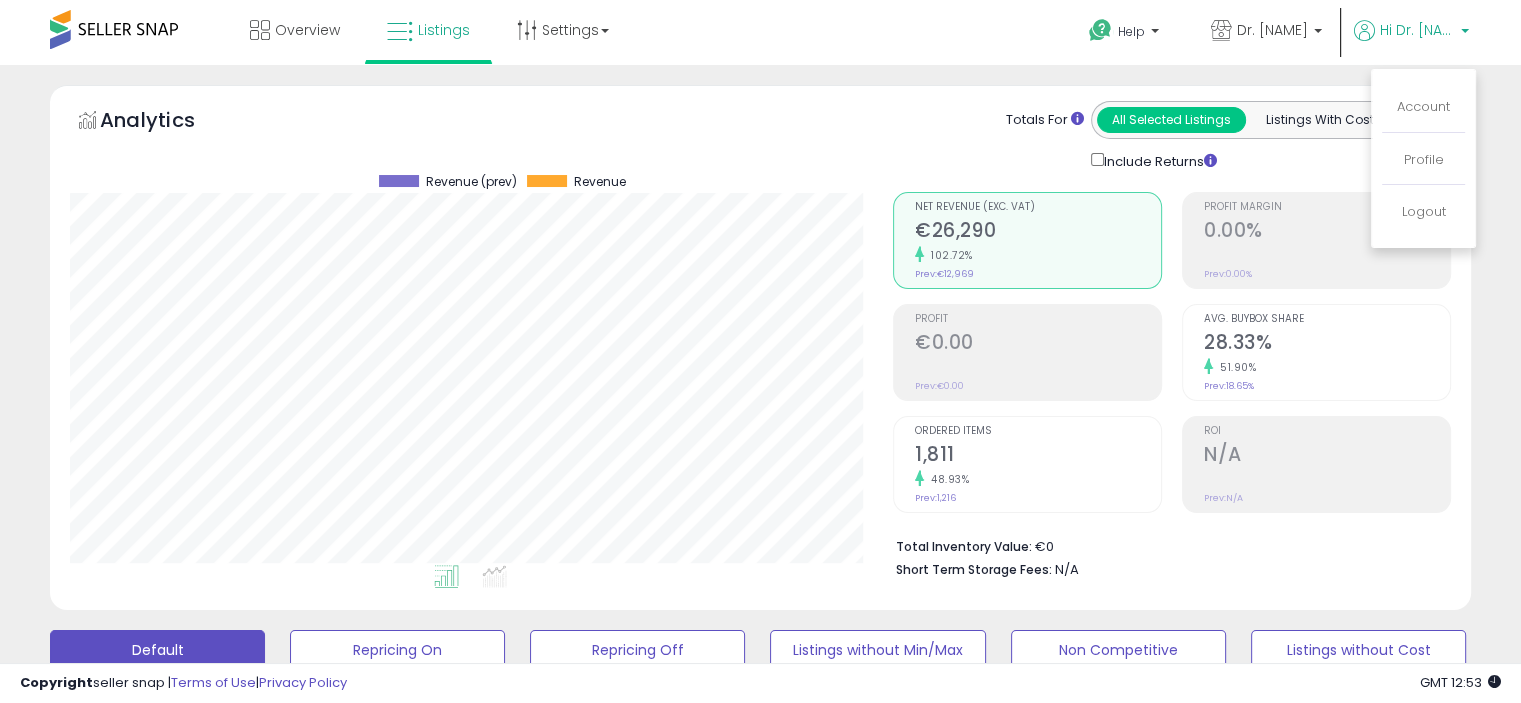 click on "Logout" at bounding box center [1423, 212] 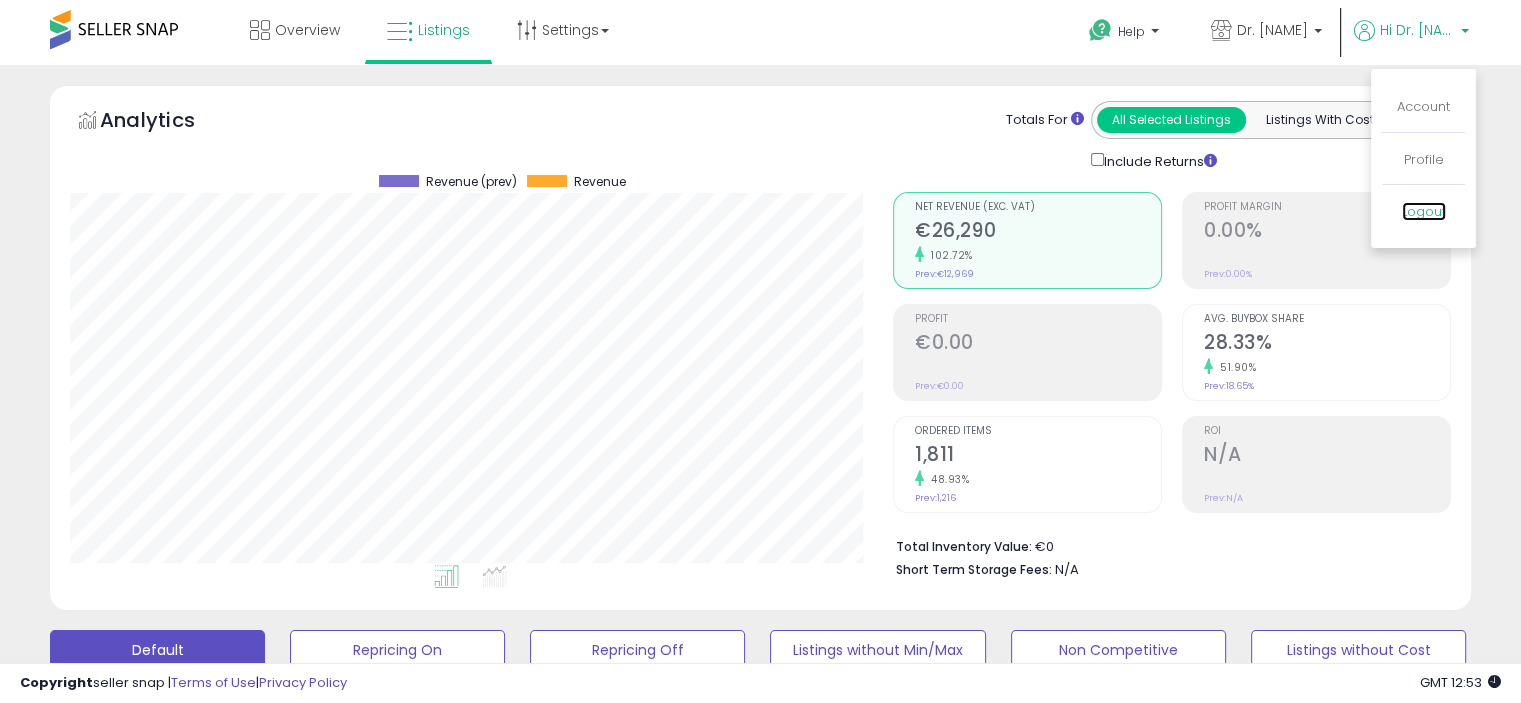 click on "Logout" at bounding box center [1424, 211] 